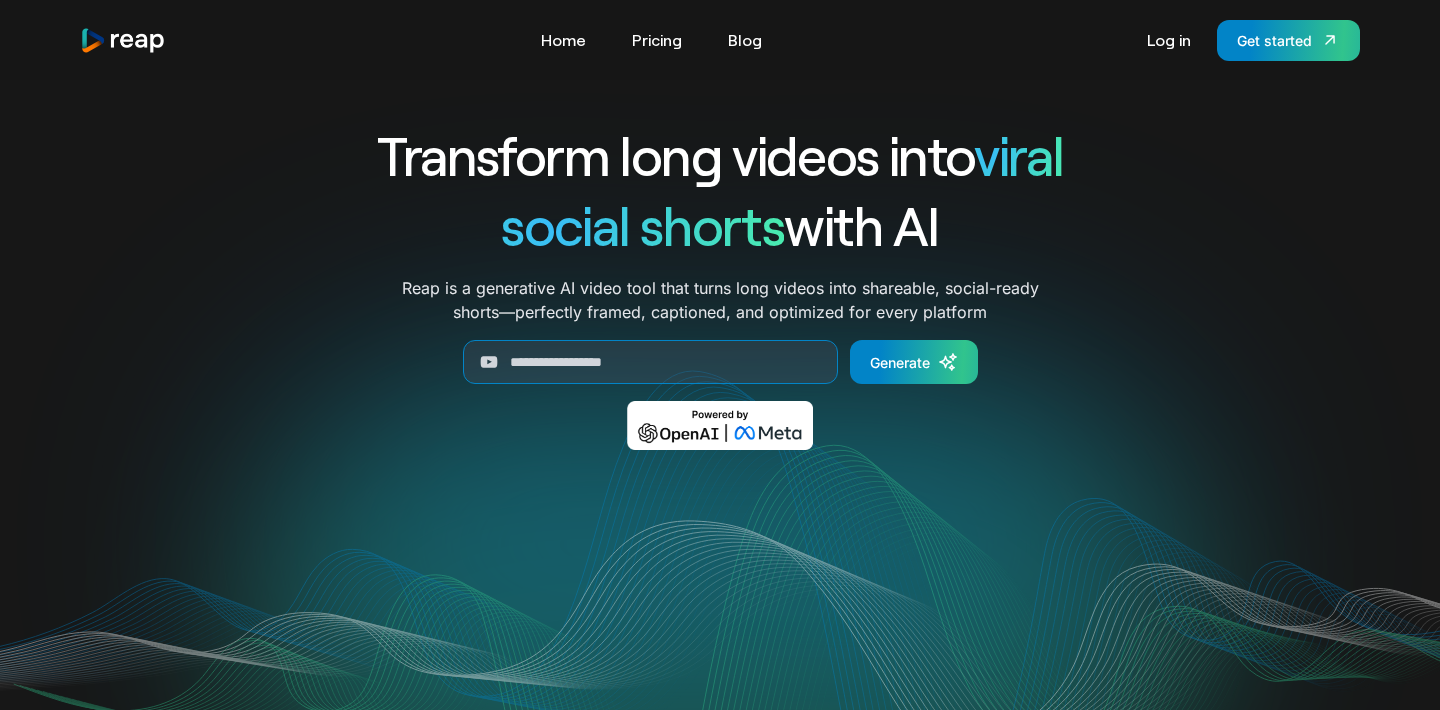 scroll, scrollTop: 0, scrollLeft: 0, axis: both 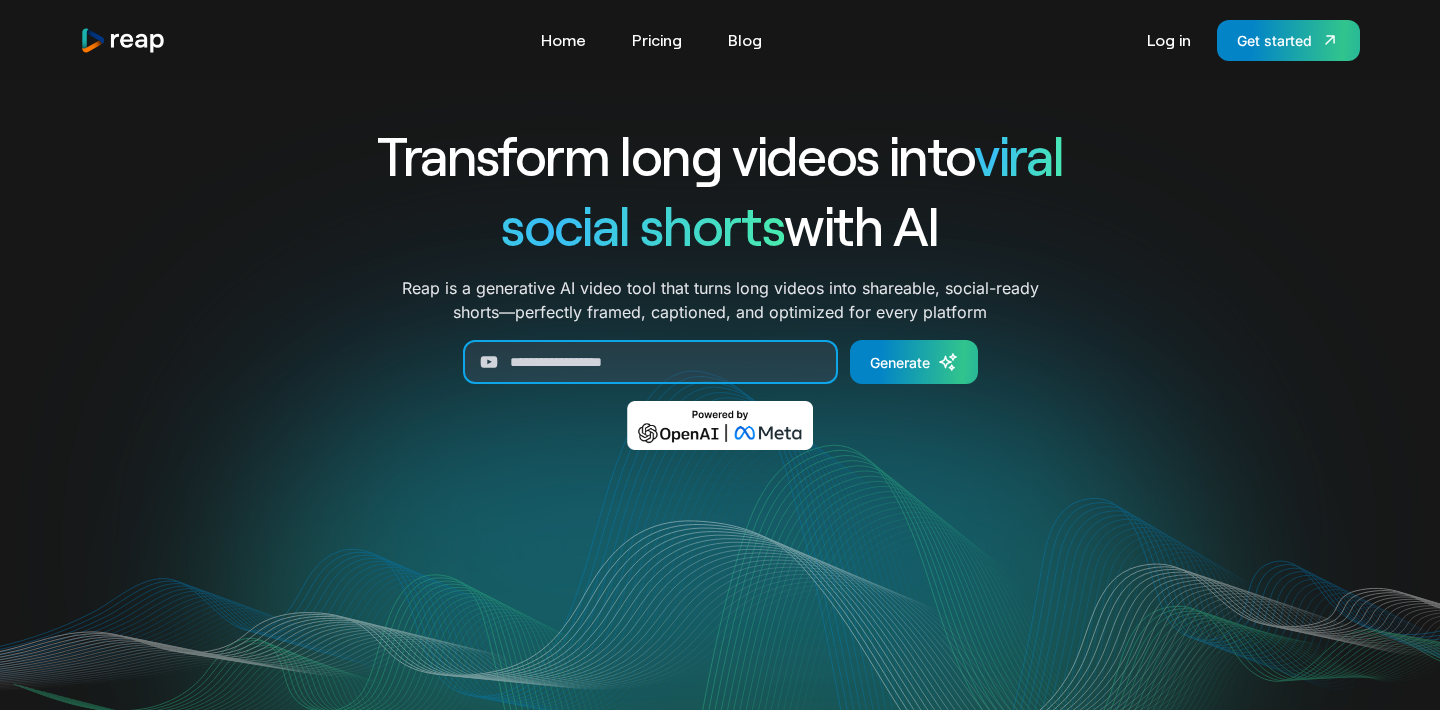 click at bounding box center (650, 362) 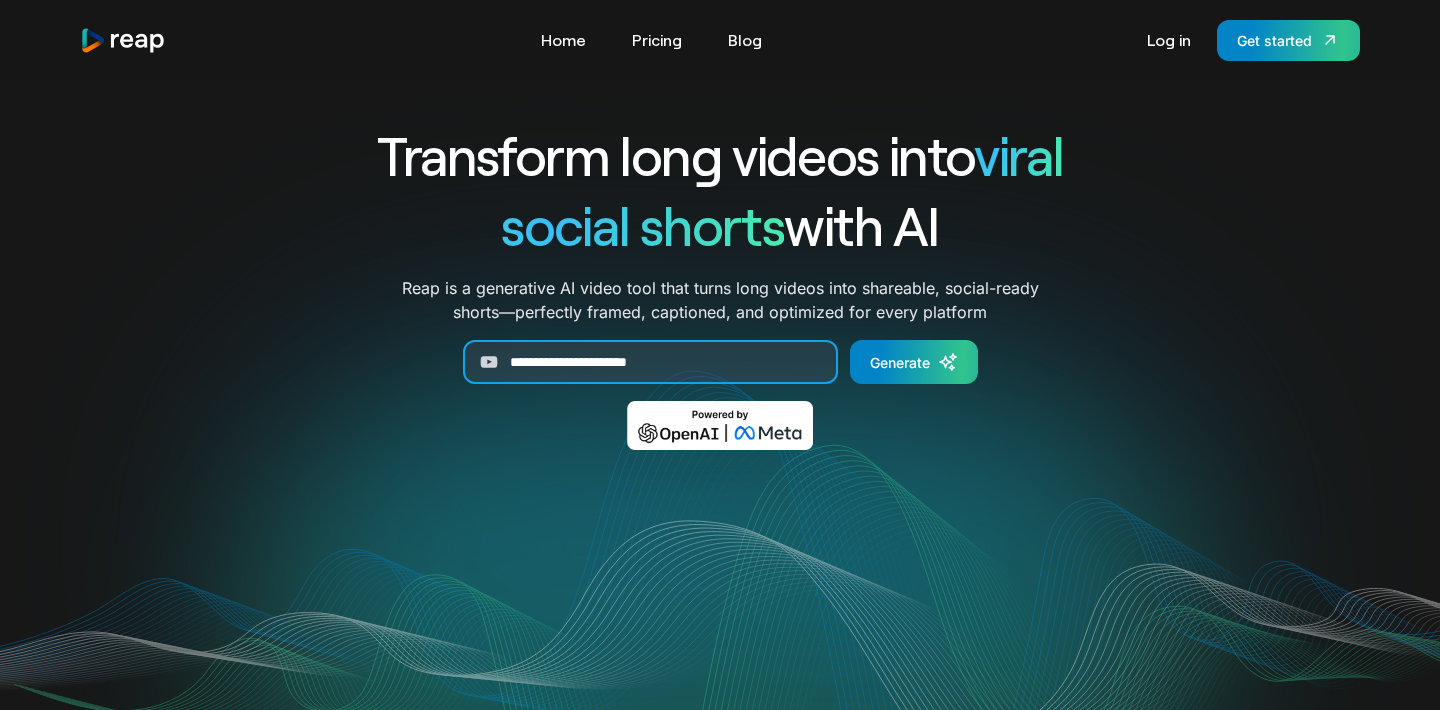 type on "**********" 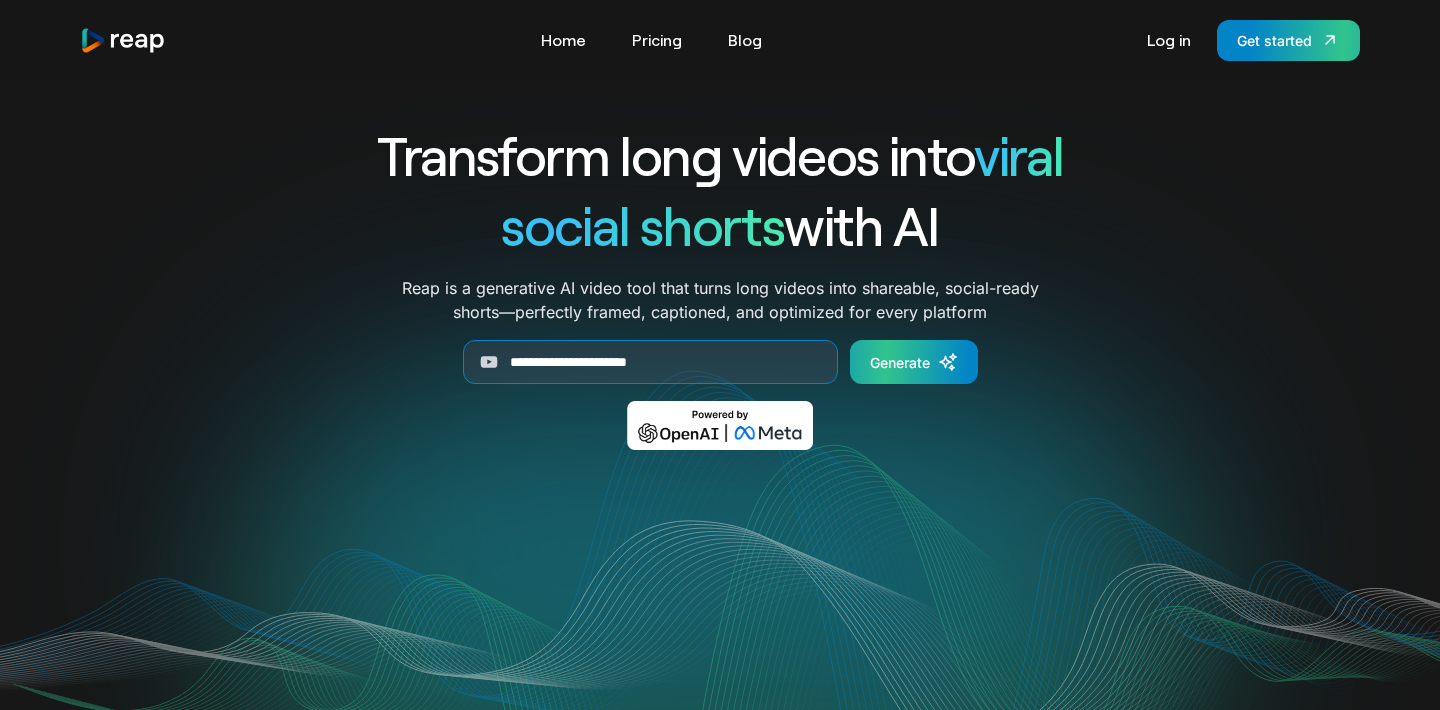 click on "Generate" at bounding box center [914, 362] 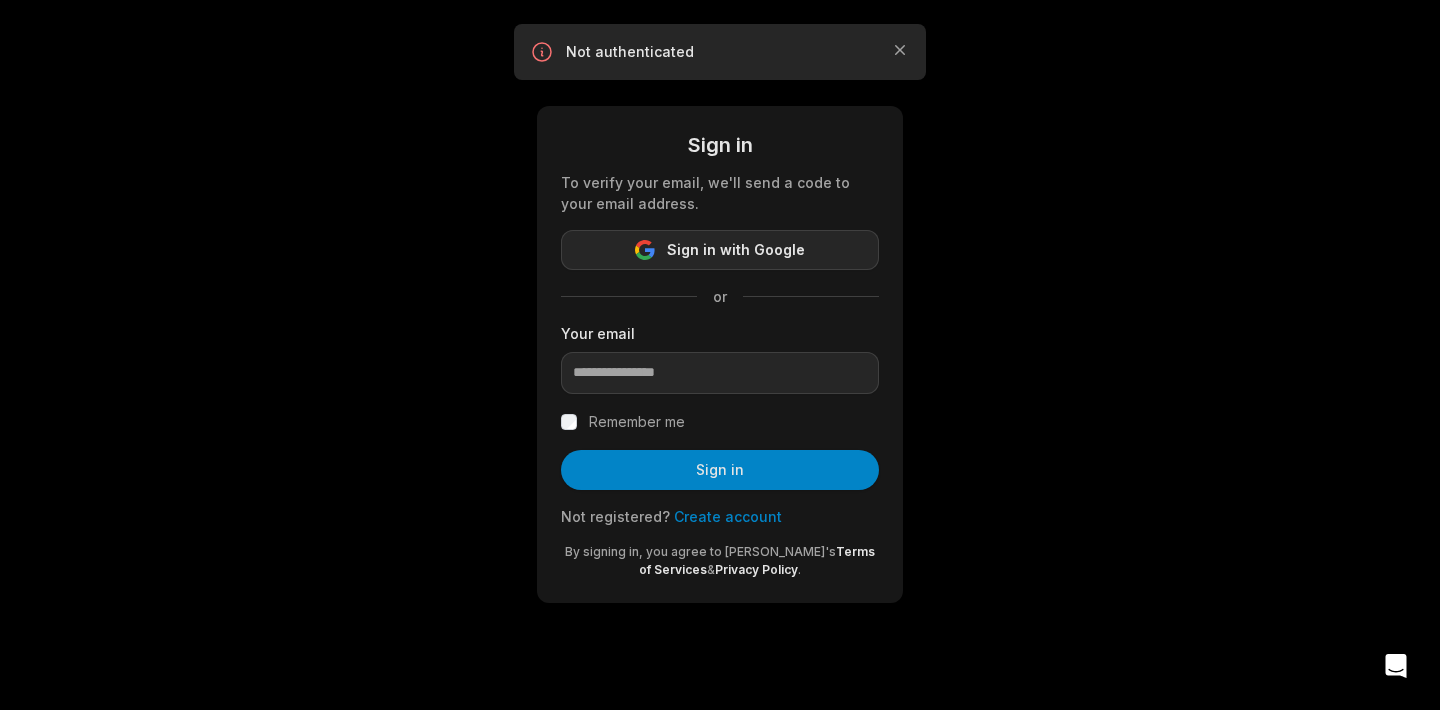 scroll, scrollTop: 0, scrollLeft: 0, axis: both 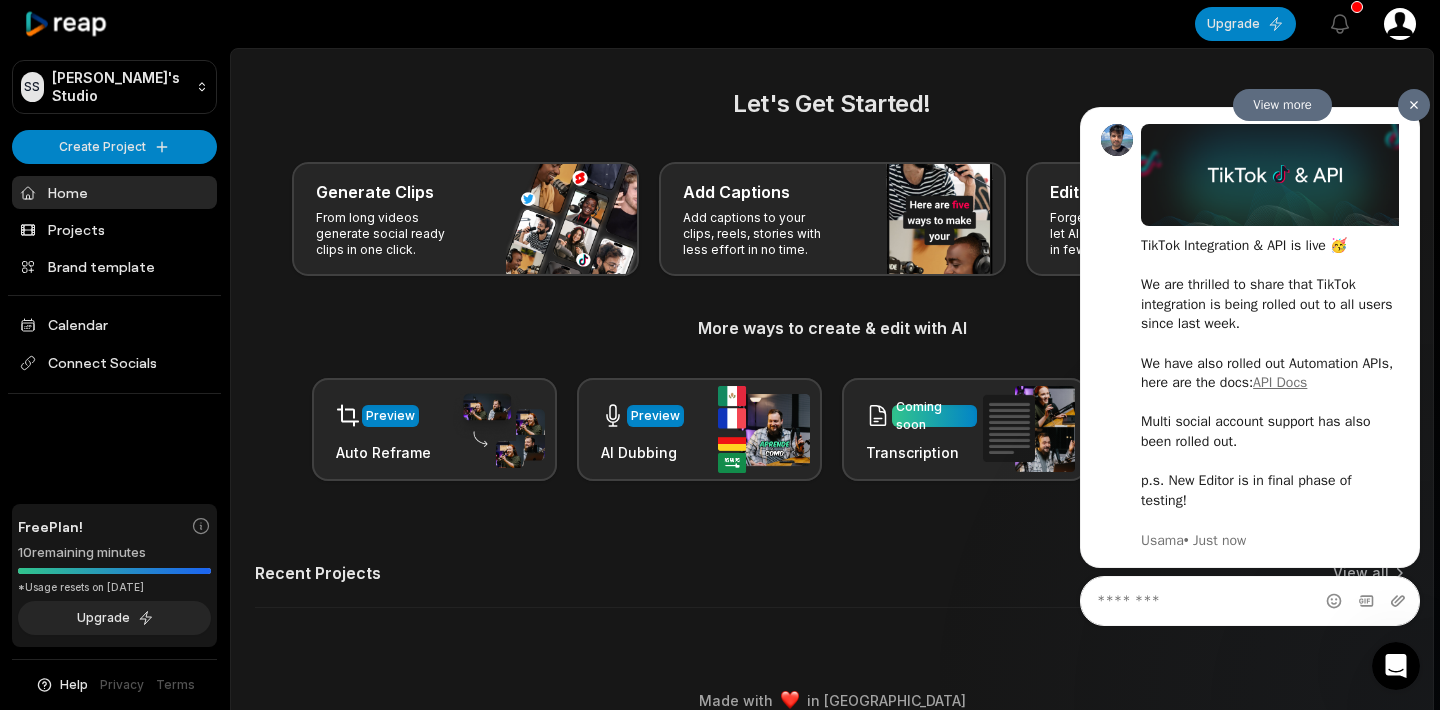 click at bounding box center [1414, 104] 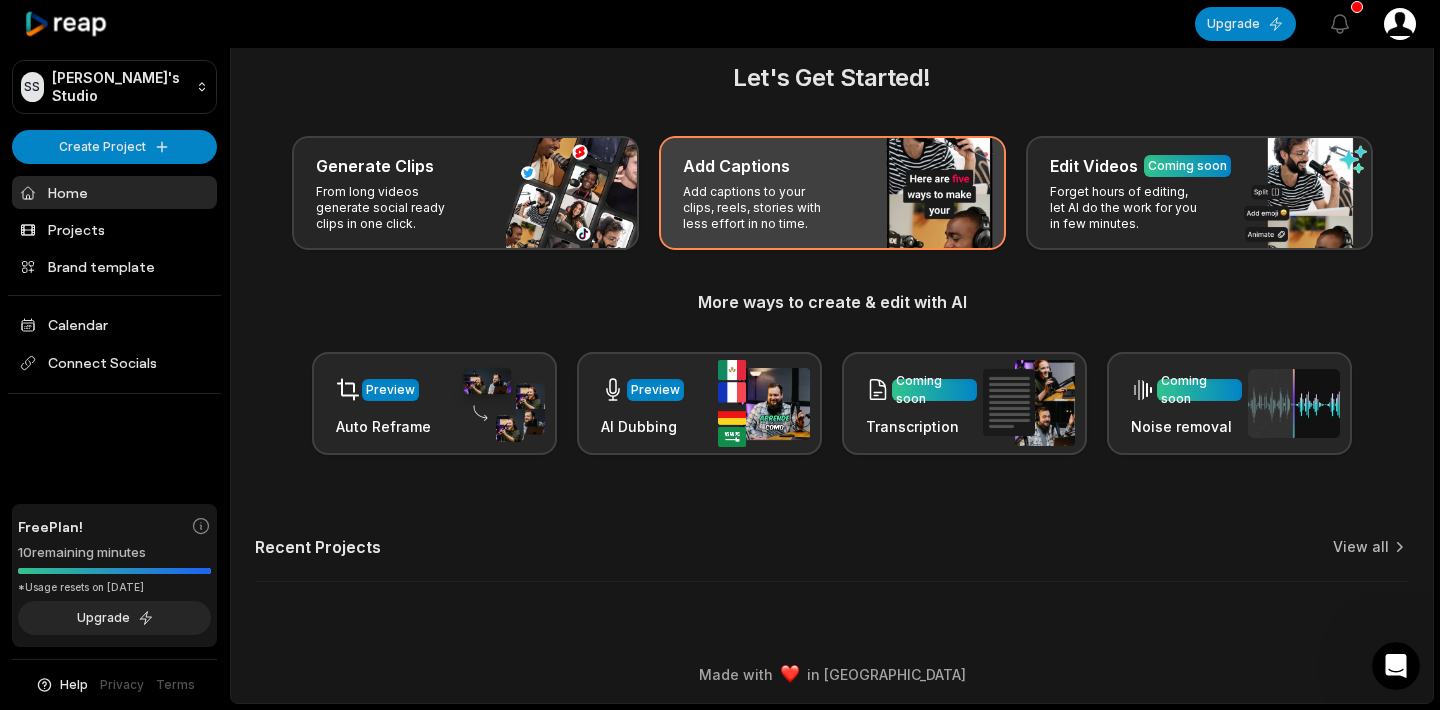 scroll, scrollTop: 0, scrollLeft: 0, axis: both 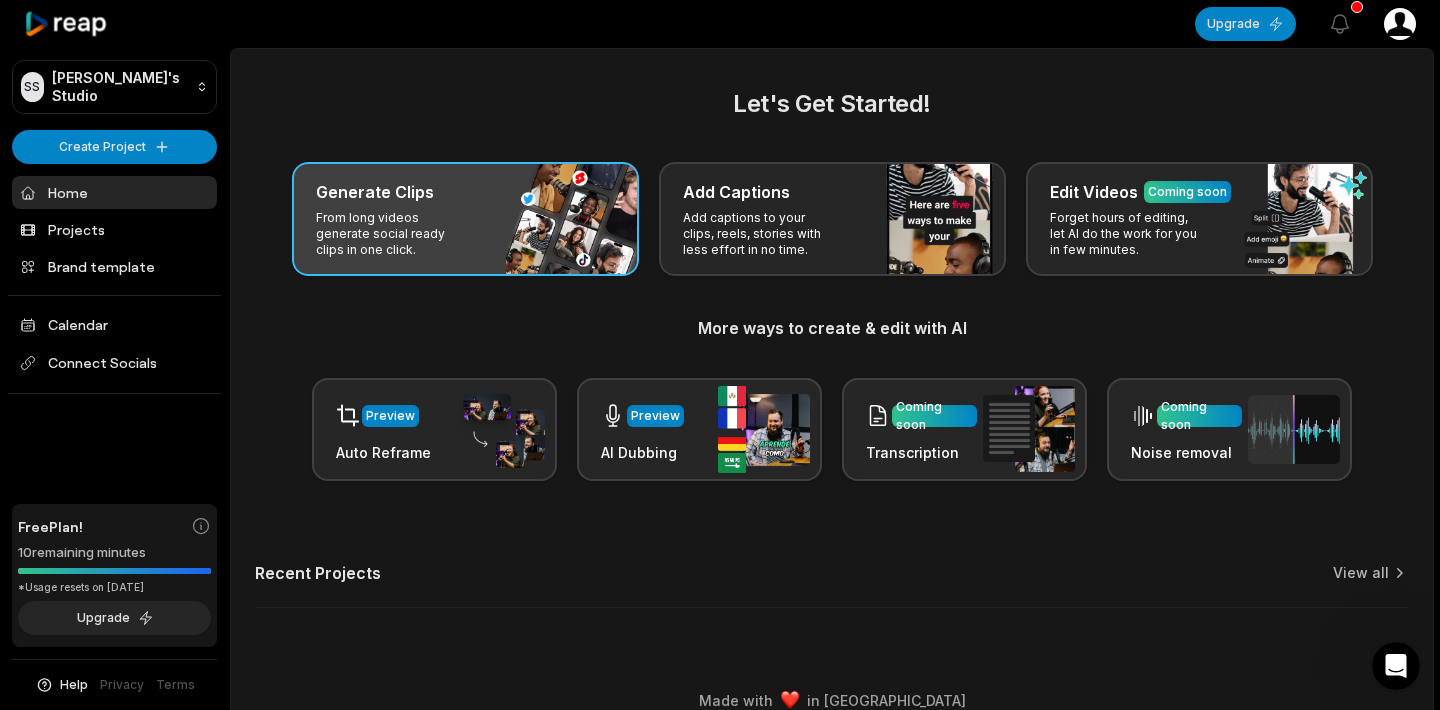 click on "Generate Clips From long videos generate social ready clips in one click." at bounding box center [465, 219] 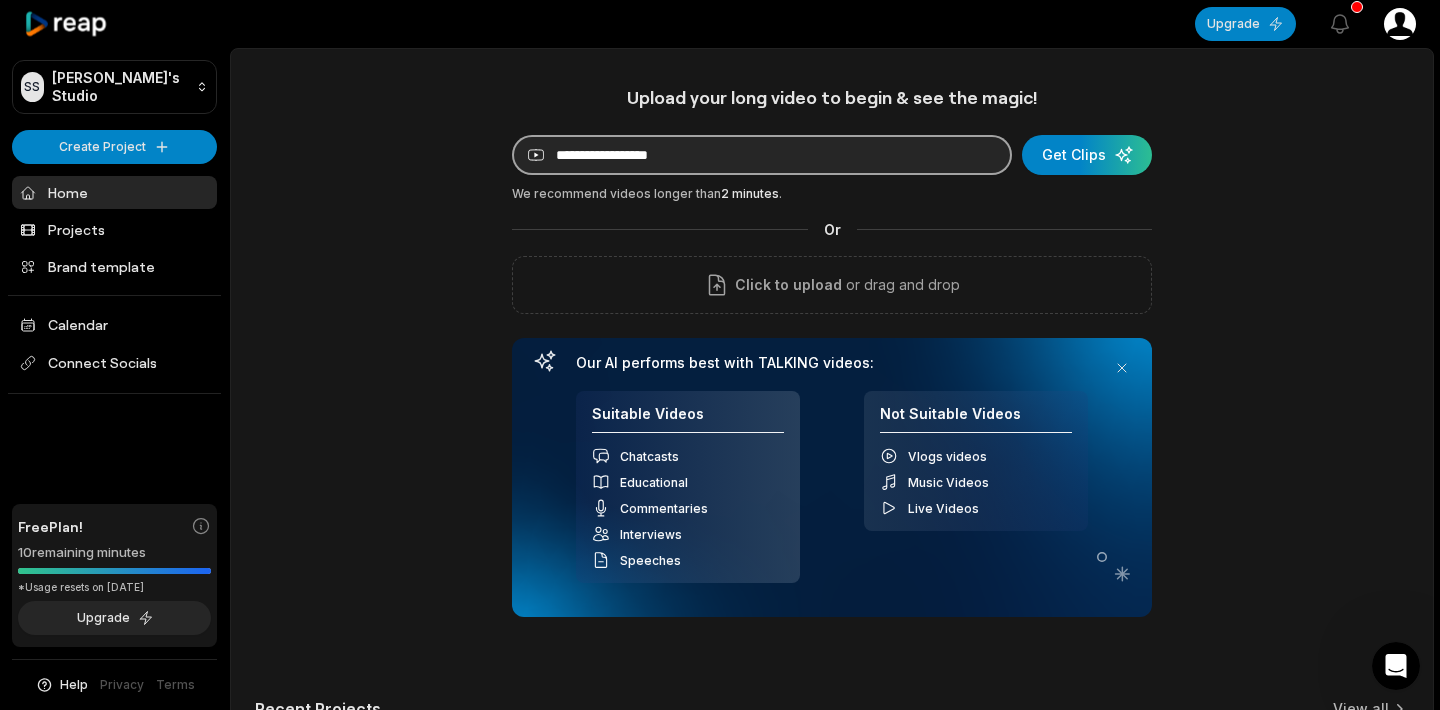 click at bounding box center (762, 155) 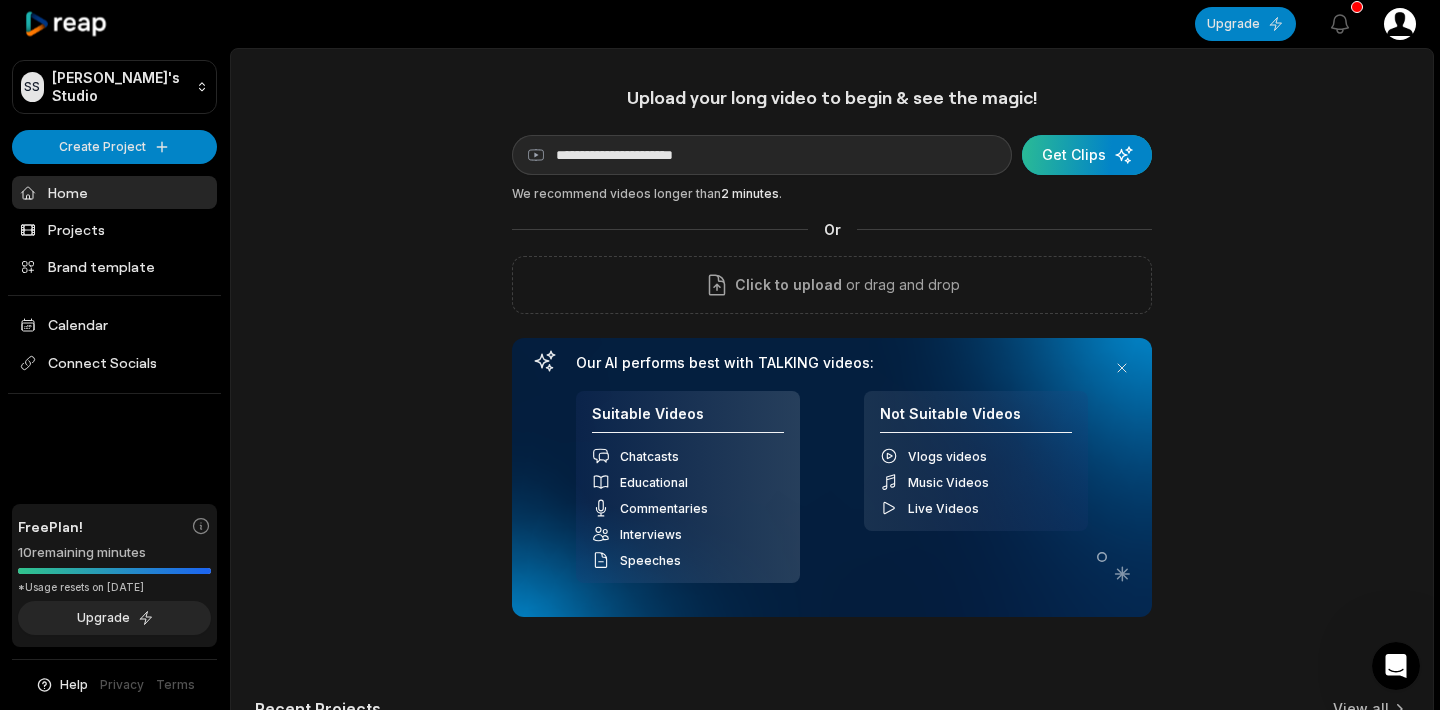 click at bounding box center (1087, 155) 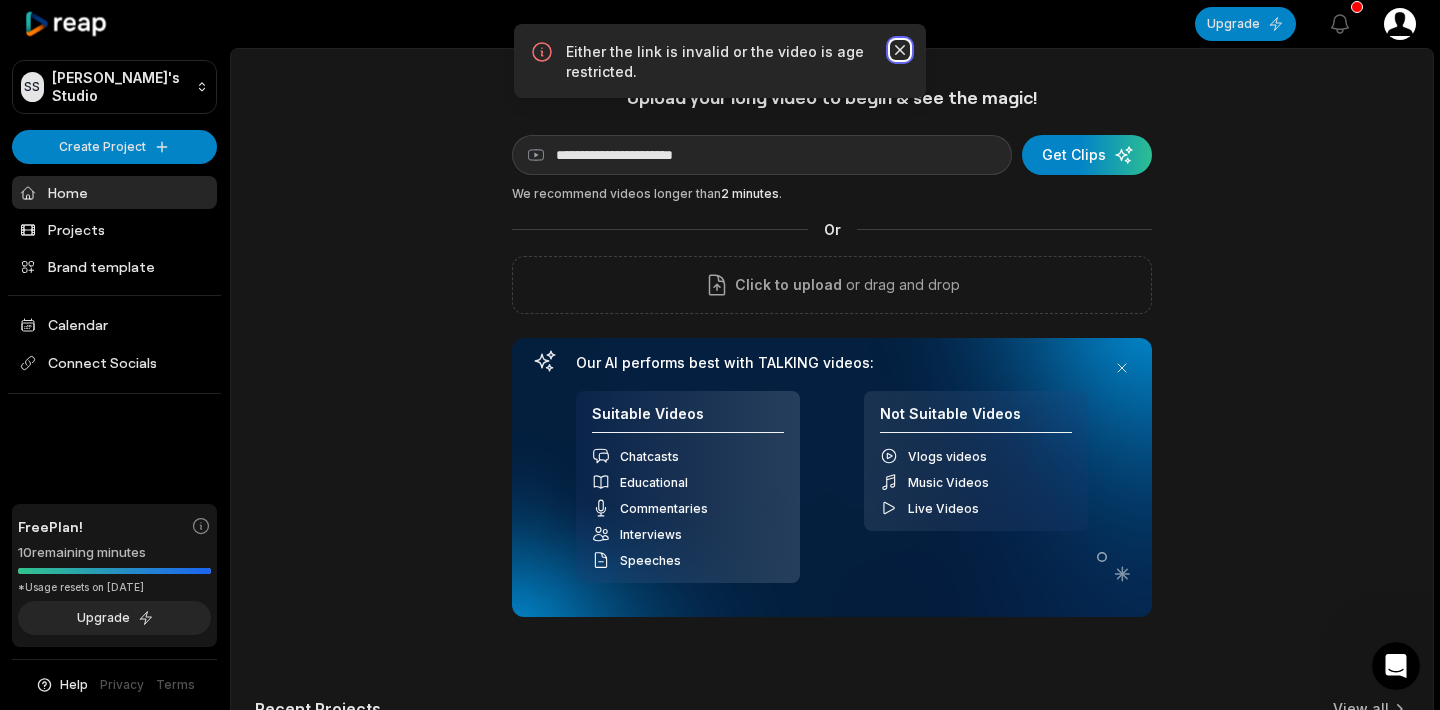 click 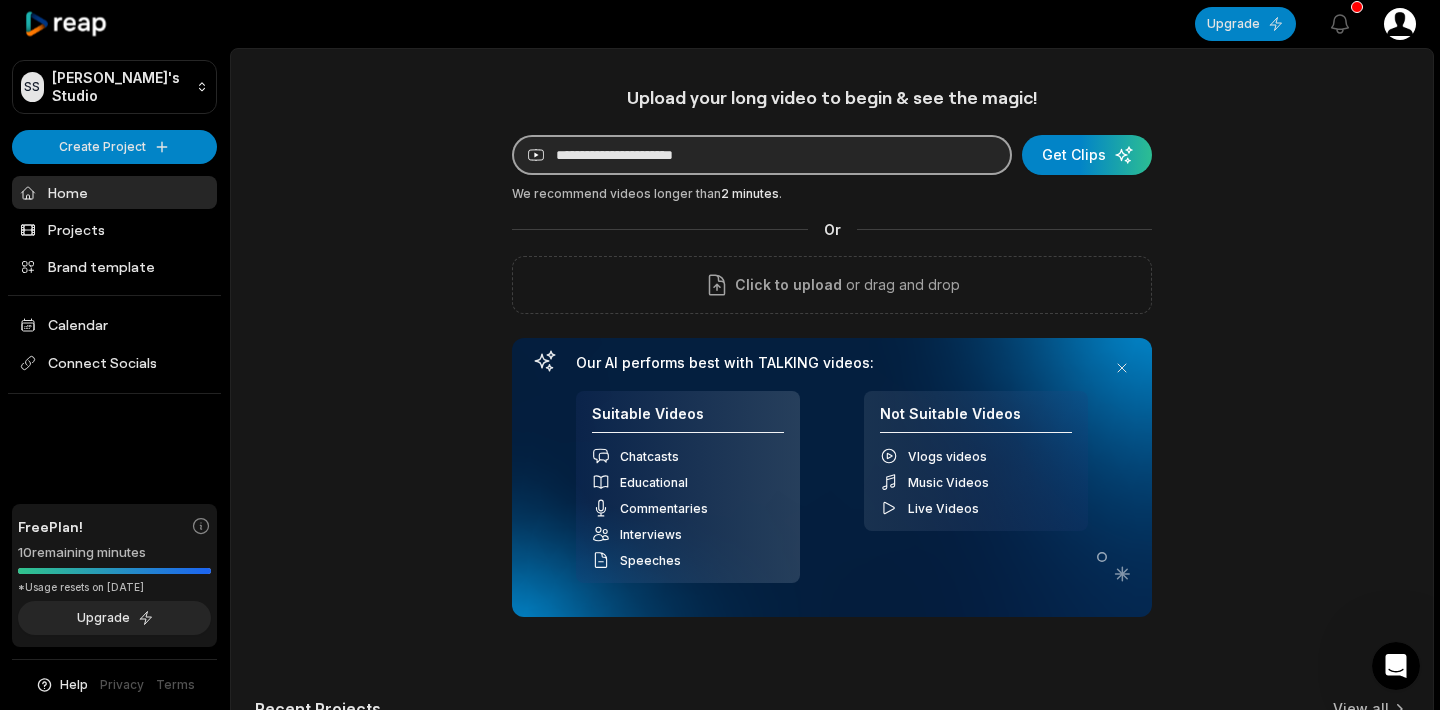 click on "**********" at bounding box center (762, 155) 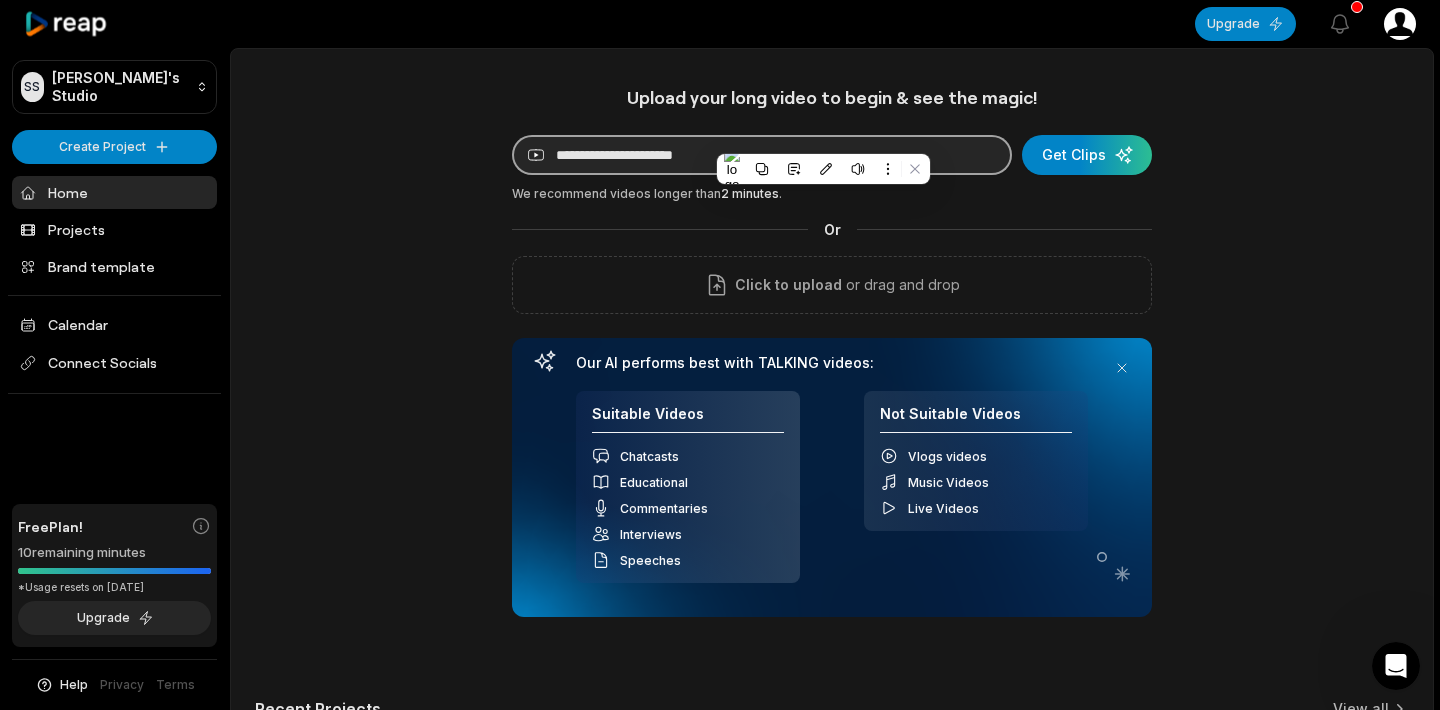 click on "**********" at bounding box center [762, 155] 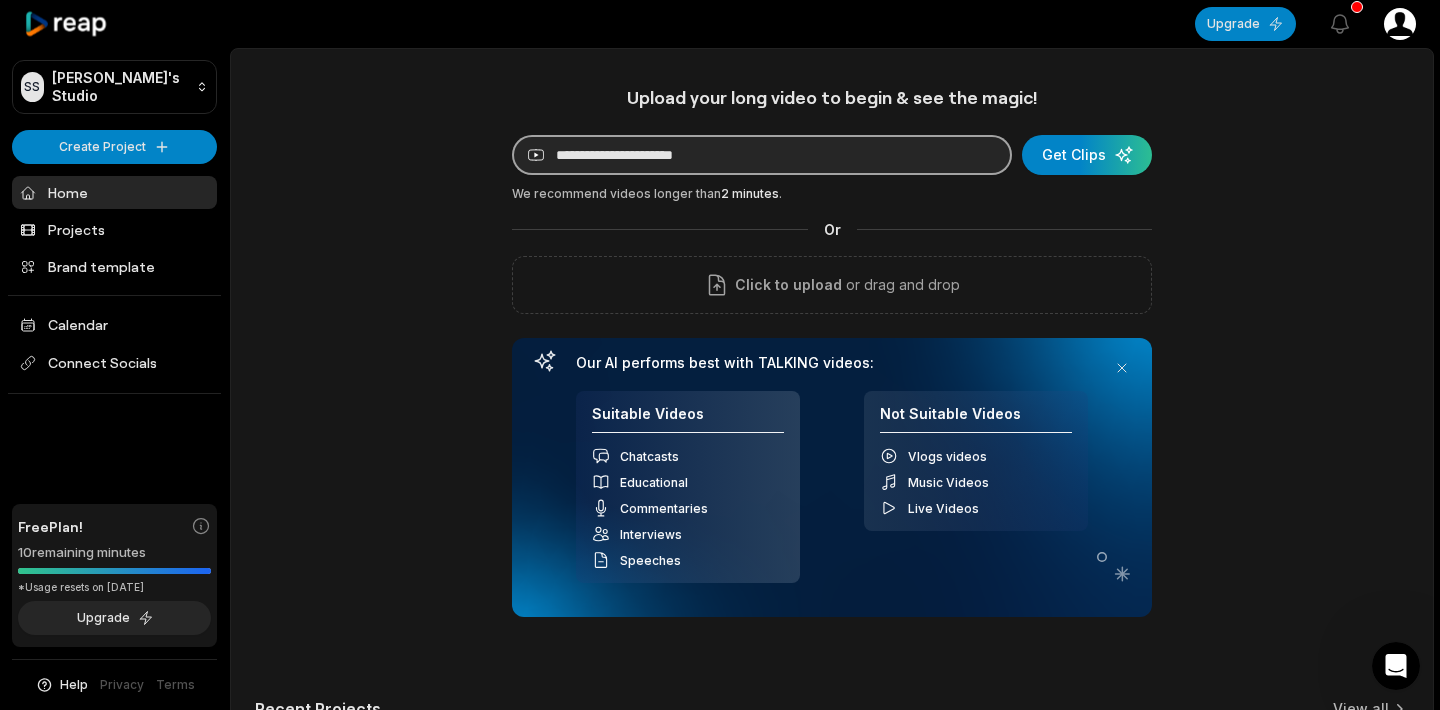 click on "**********" at bounding box center [762, 155] 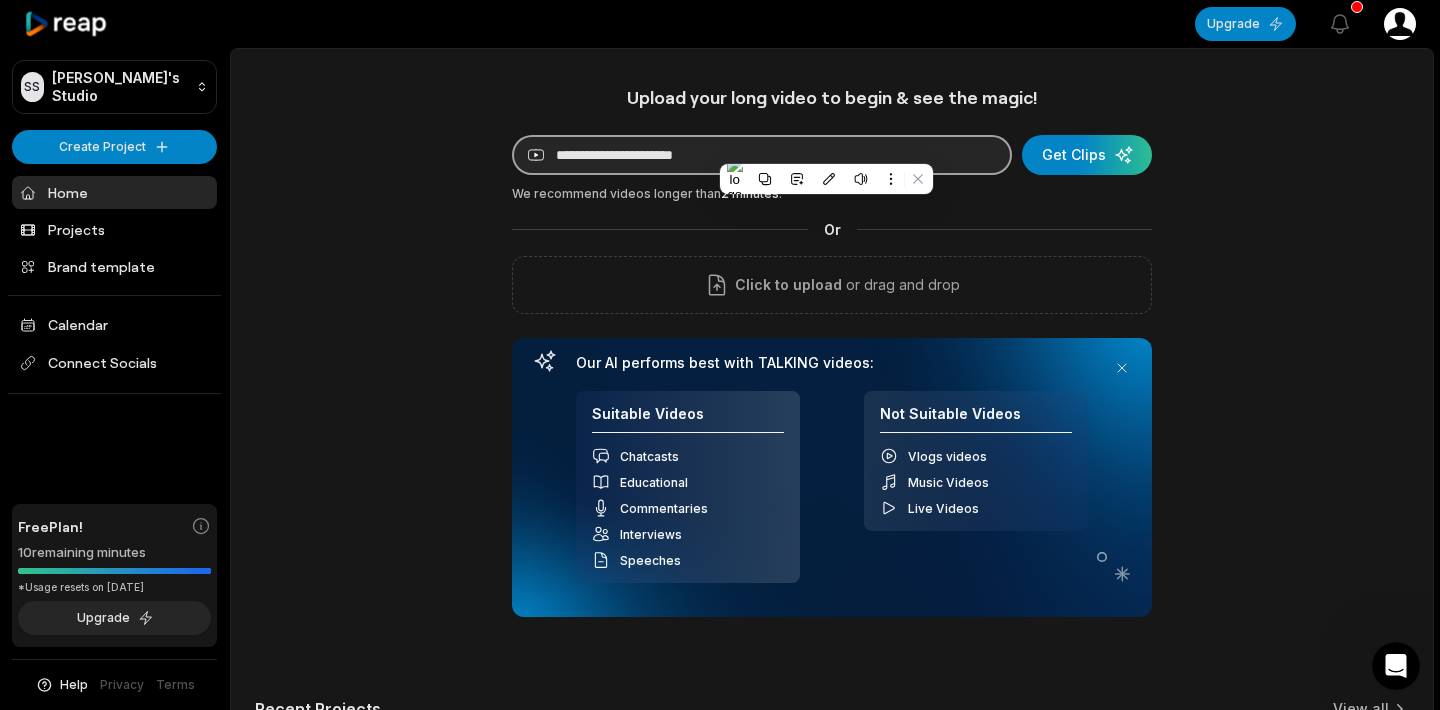 paste on "**********" 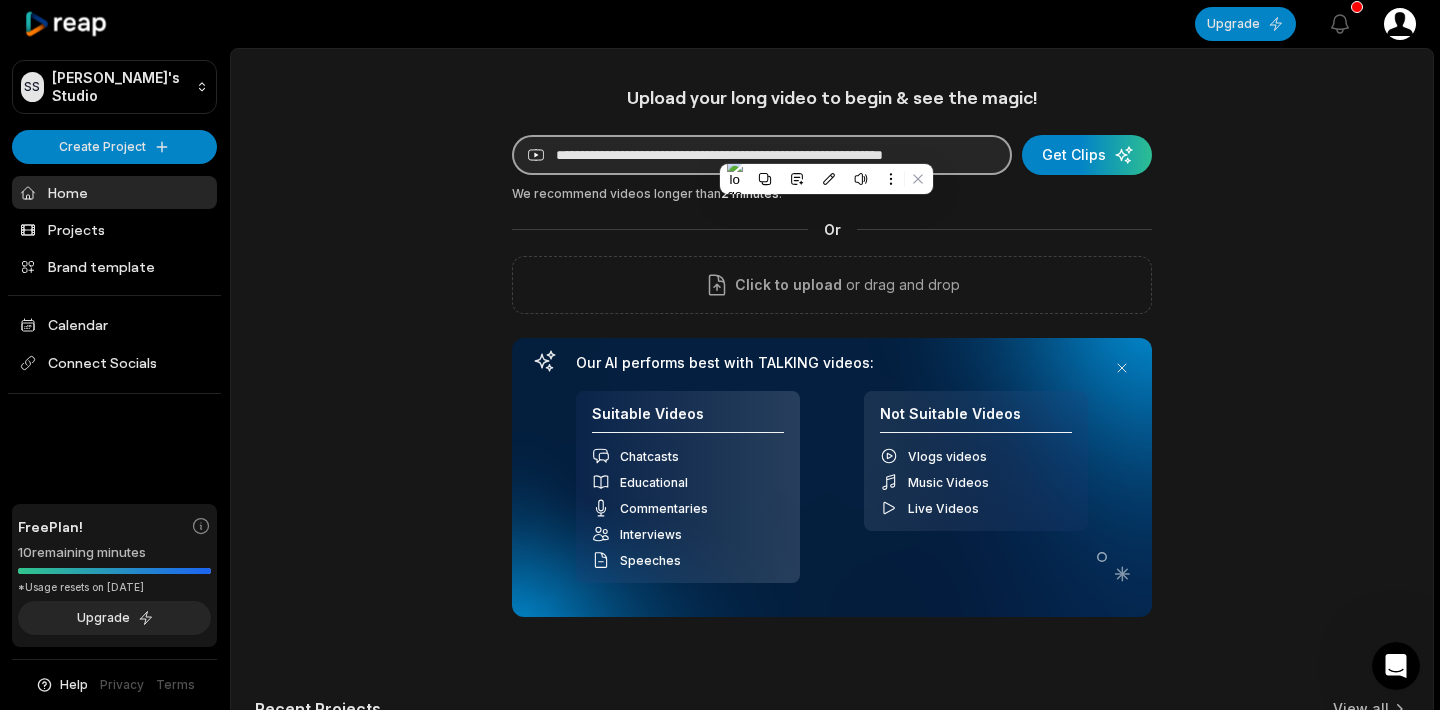 scroll, scrollTop: 0, scrollLeft: 52, axis: horizontal 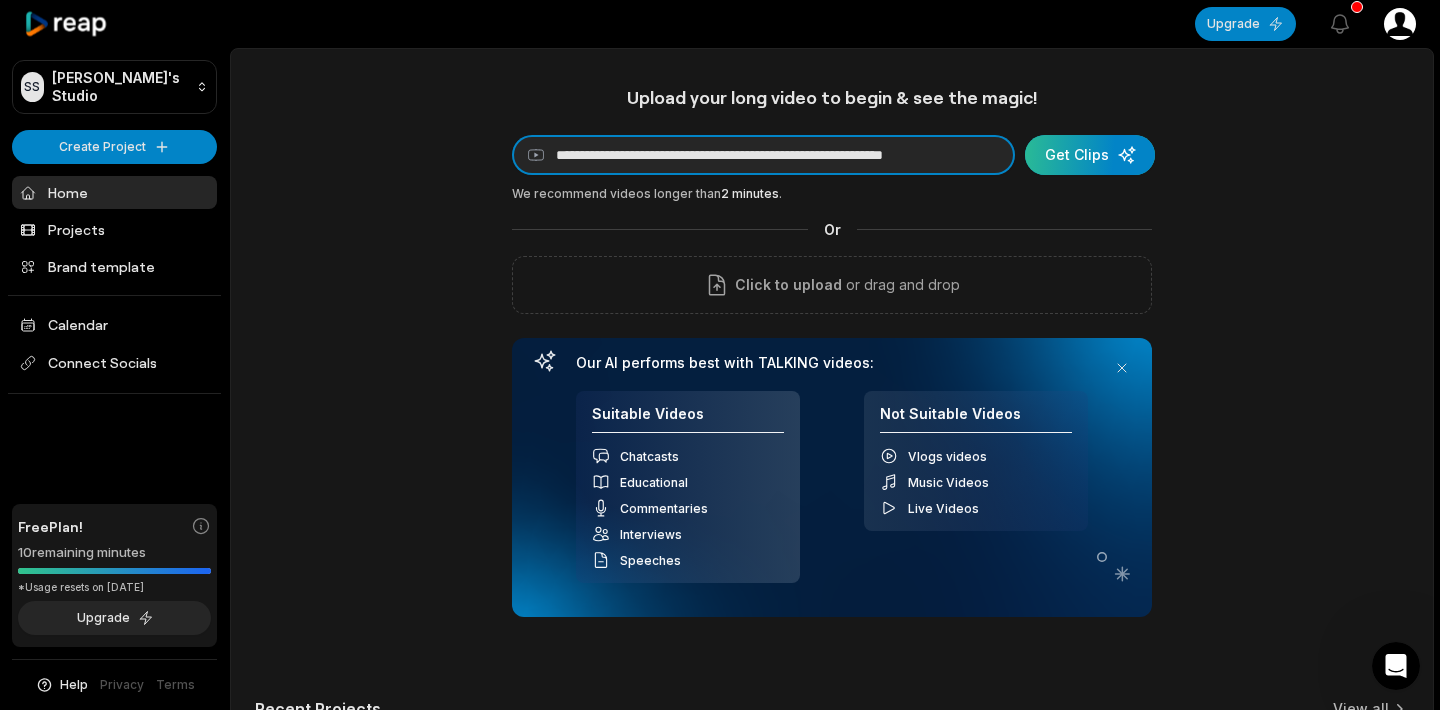 type on "**********" 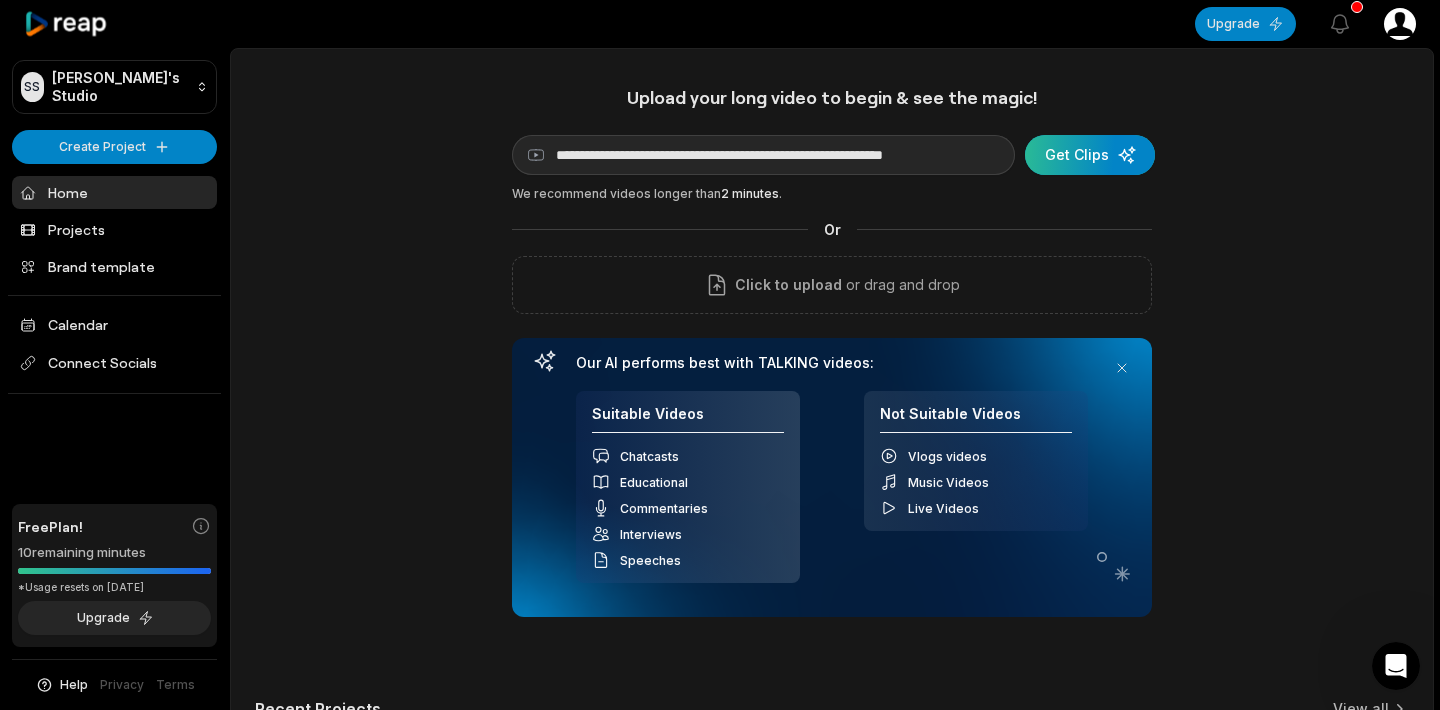 scroll, scrollTop: 0, scrollLeft: 0, axis: both 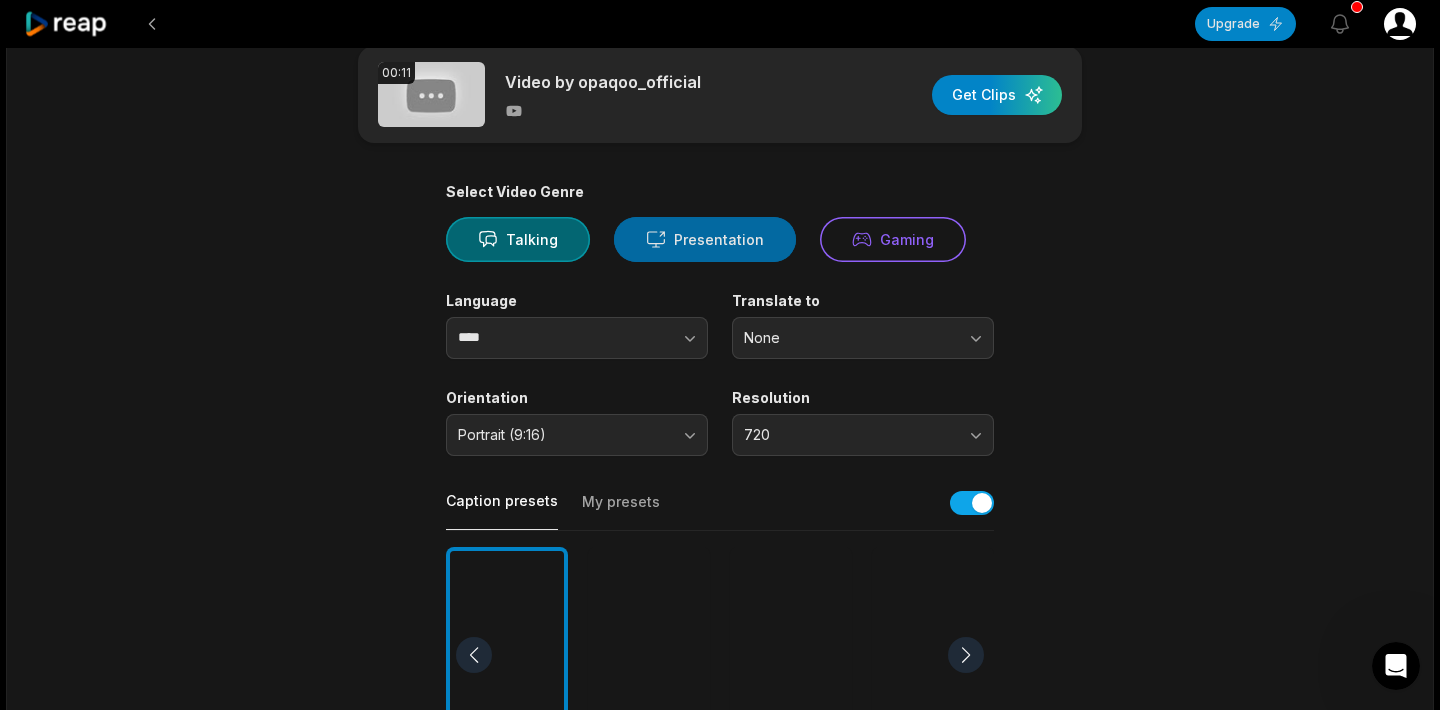 click on "Presentation" at bounding box center [705, 239] 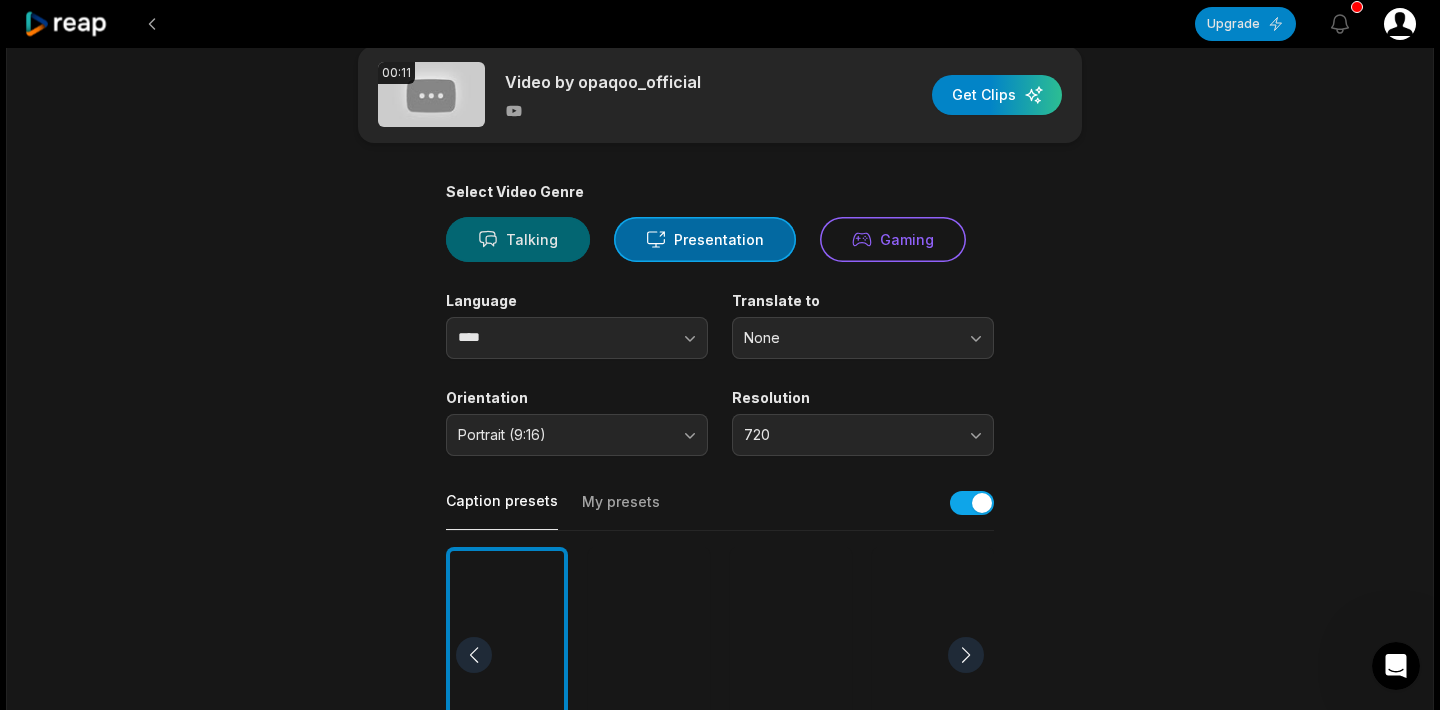 click on "Talking" at bounding box center [518, 239] 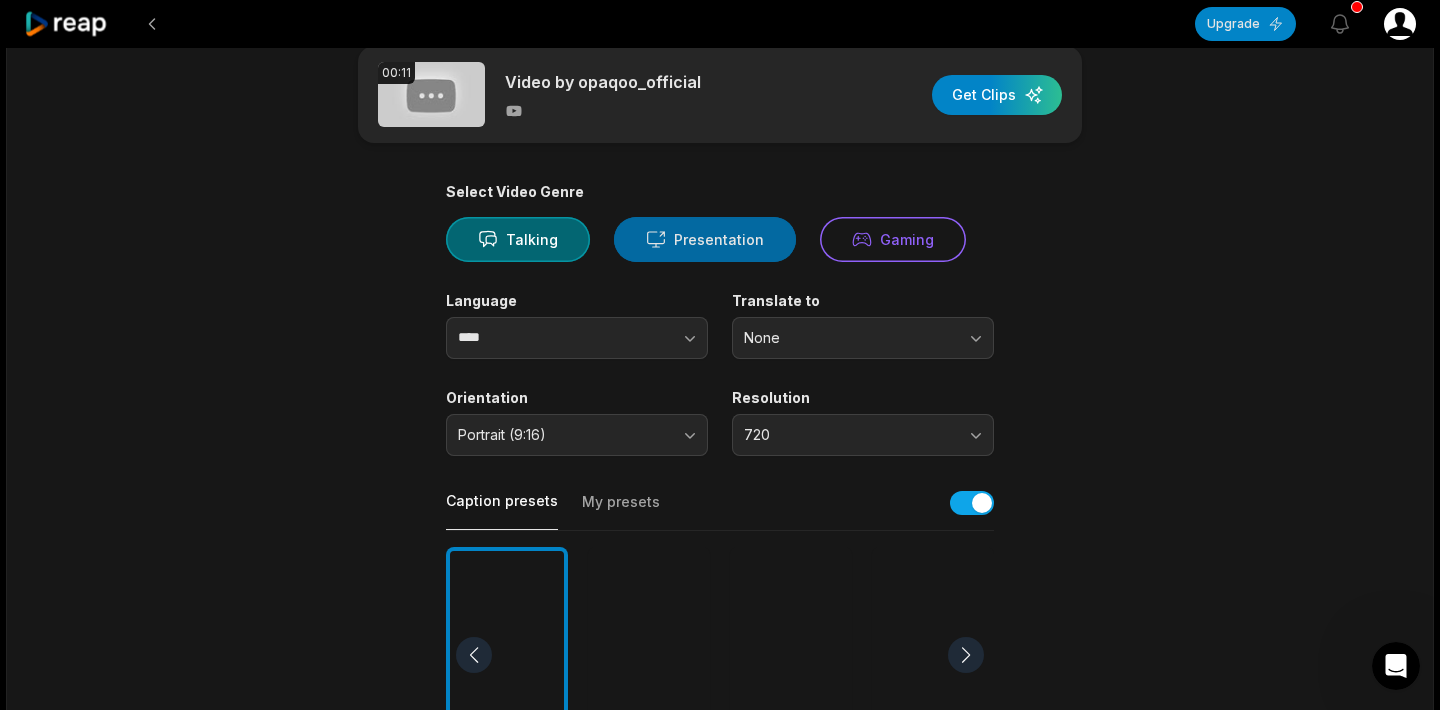 click on "Presentation" at bounding box center (705, 239) 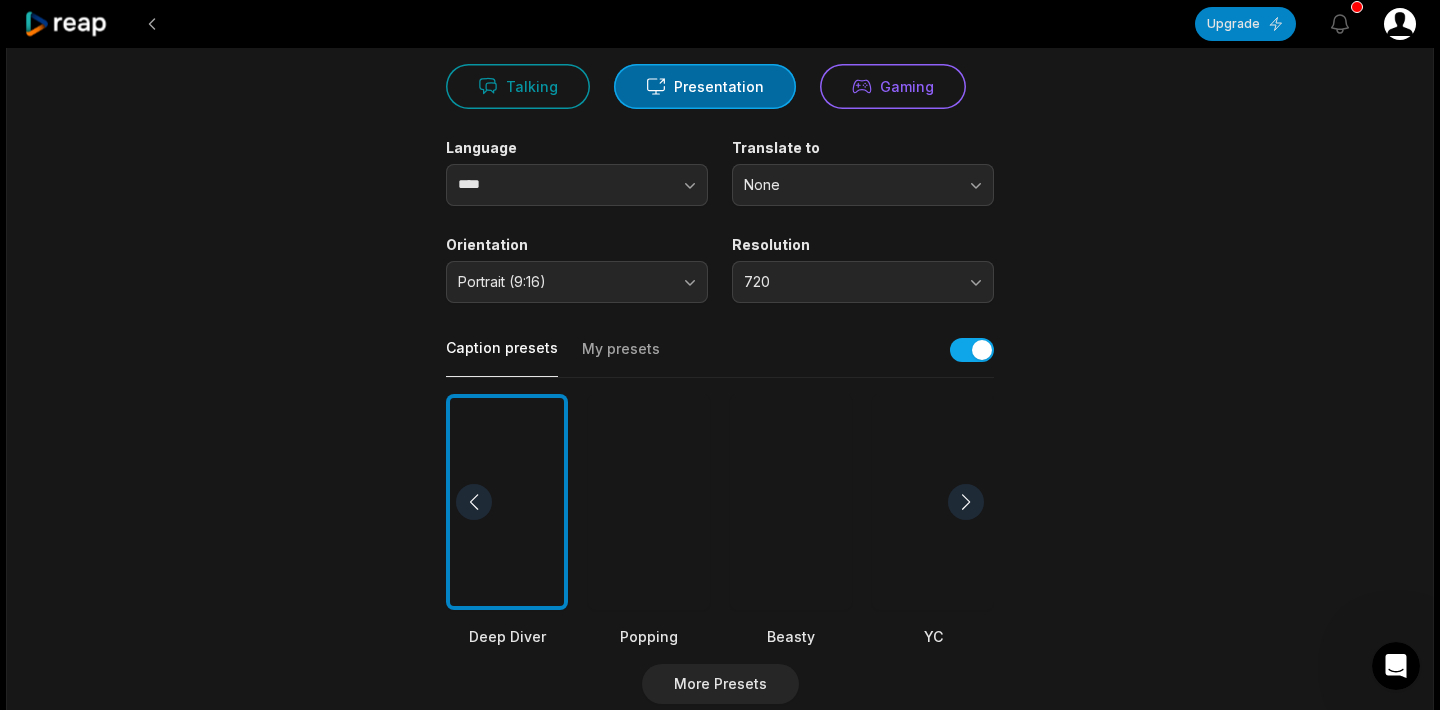 scroll, scrollTop: 157, scrollLeft: 0, axis: vertical 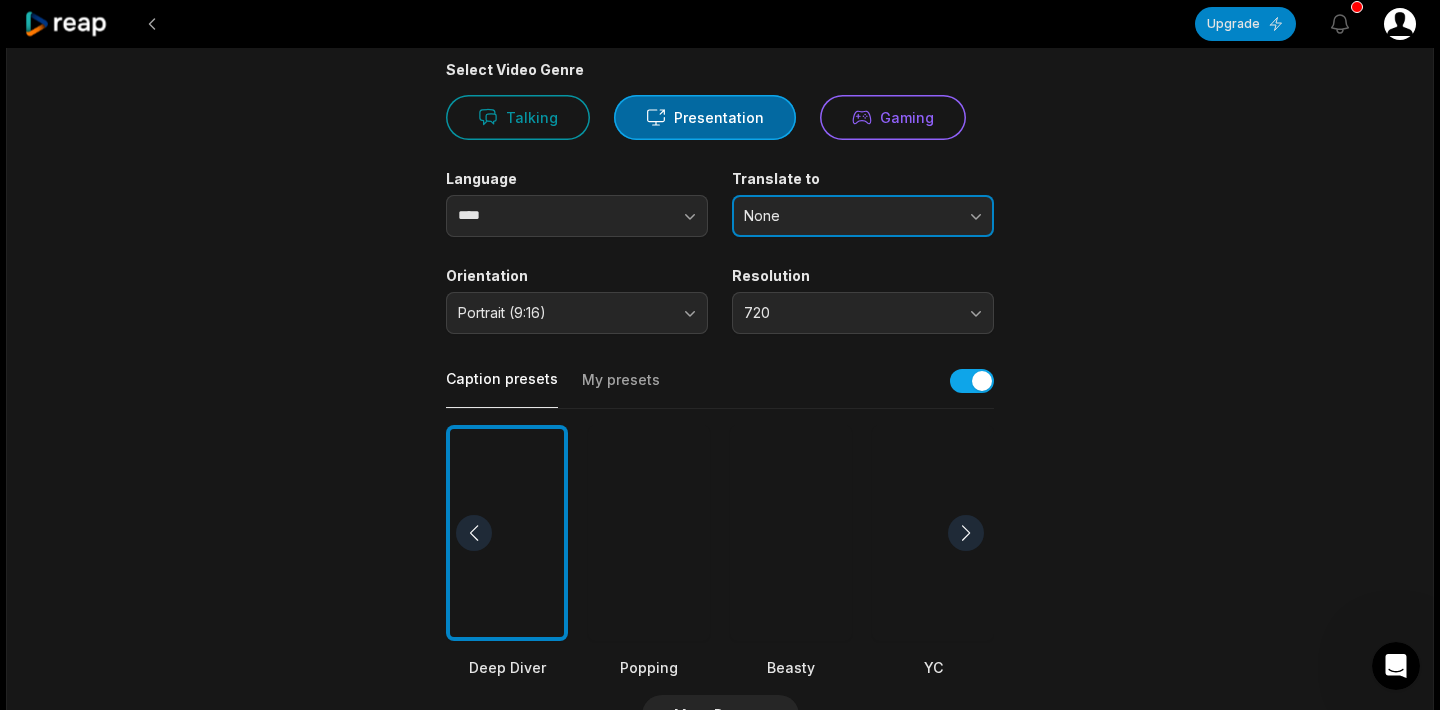 click on "None" at bounding box center (863, 216) 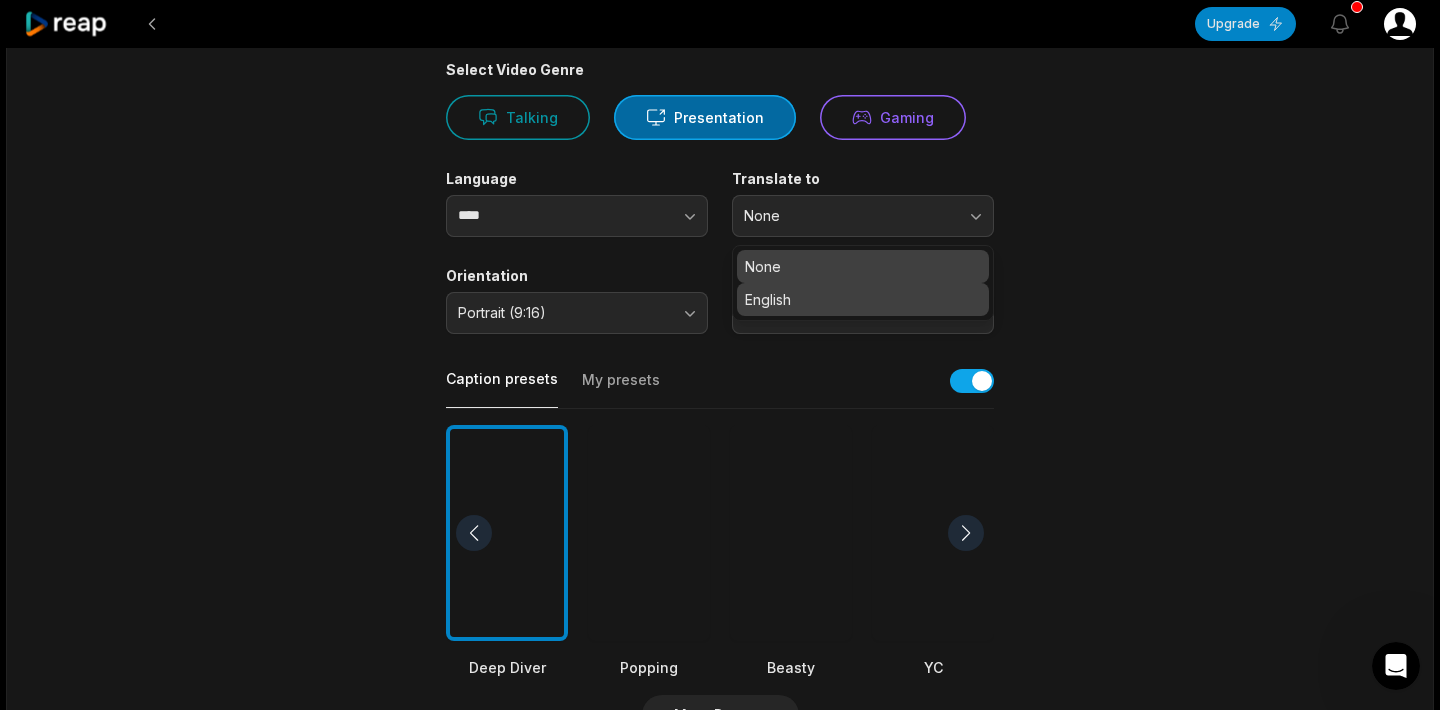 click on "English" at bounding box center [863, 299] 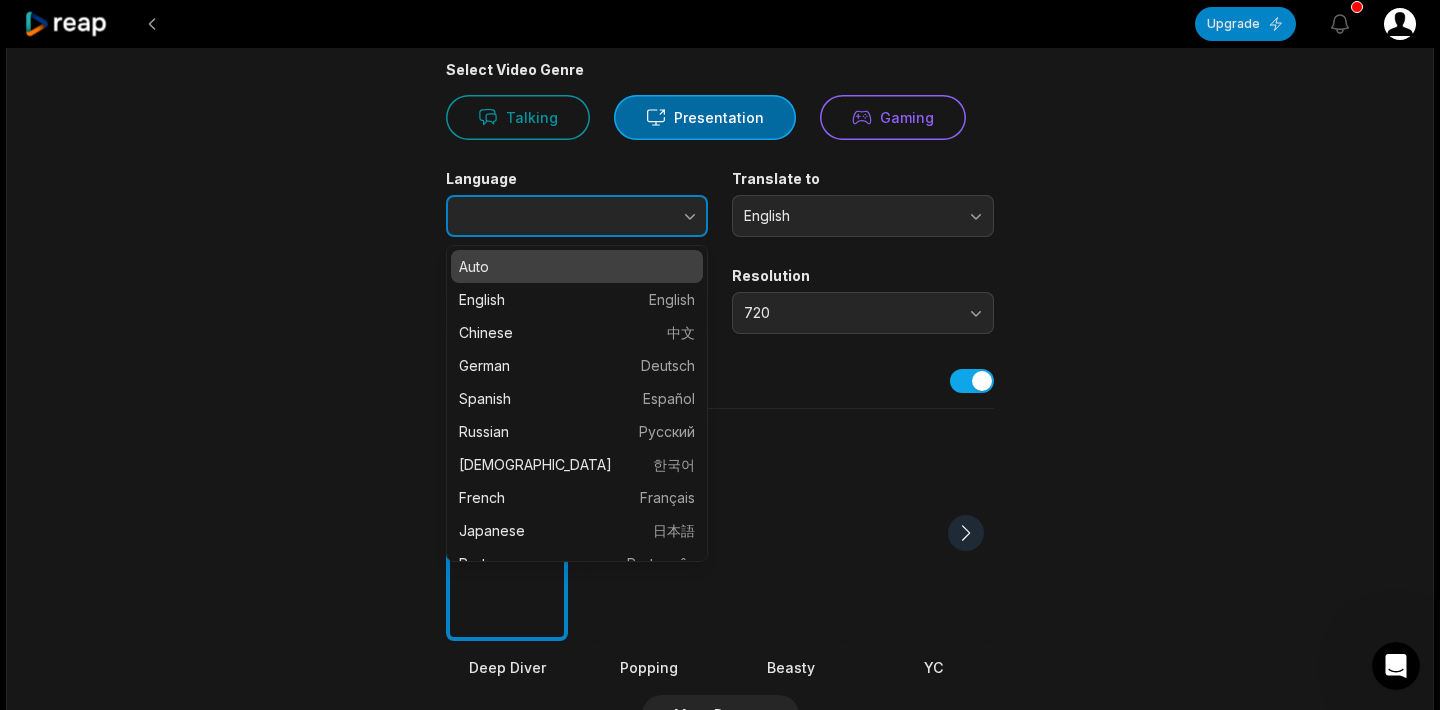 click at bounding box center (651, 216) 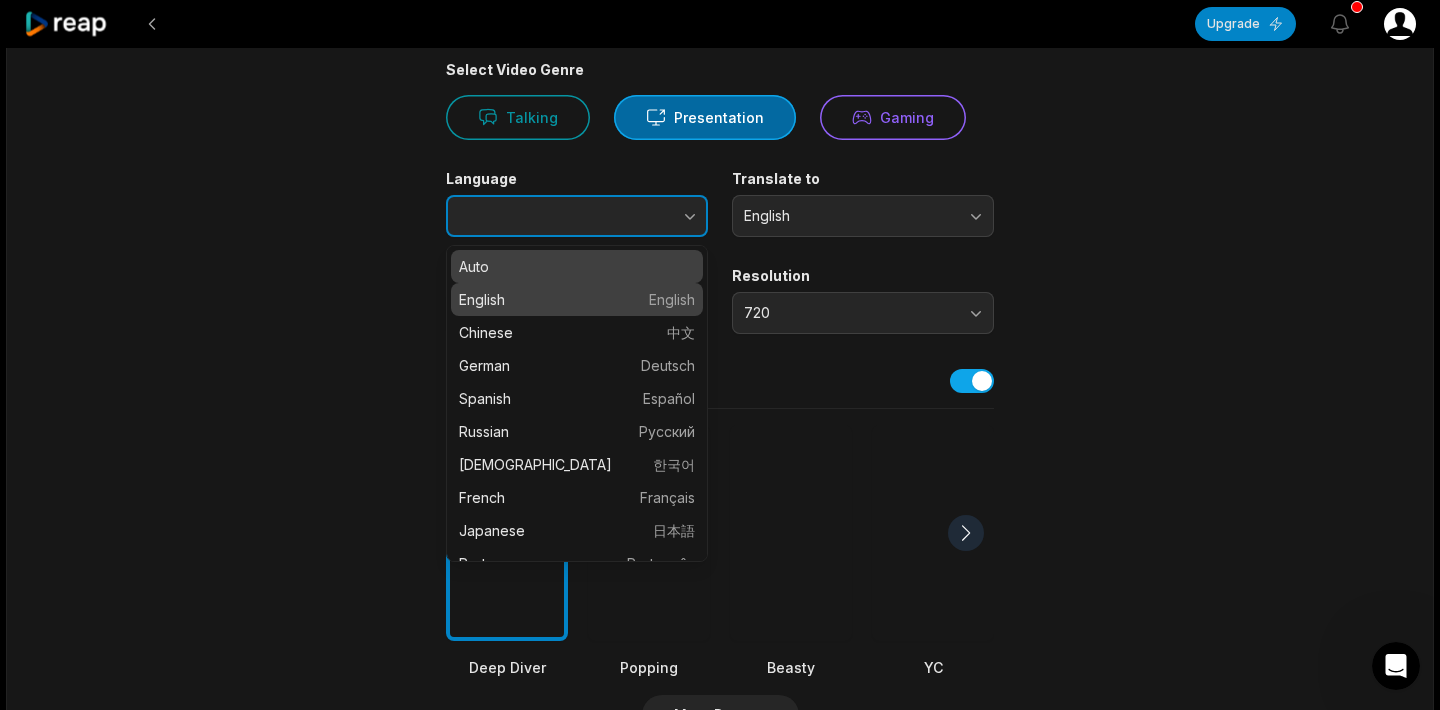 type on "*******" 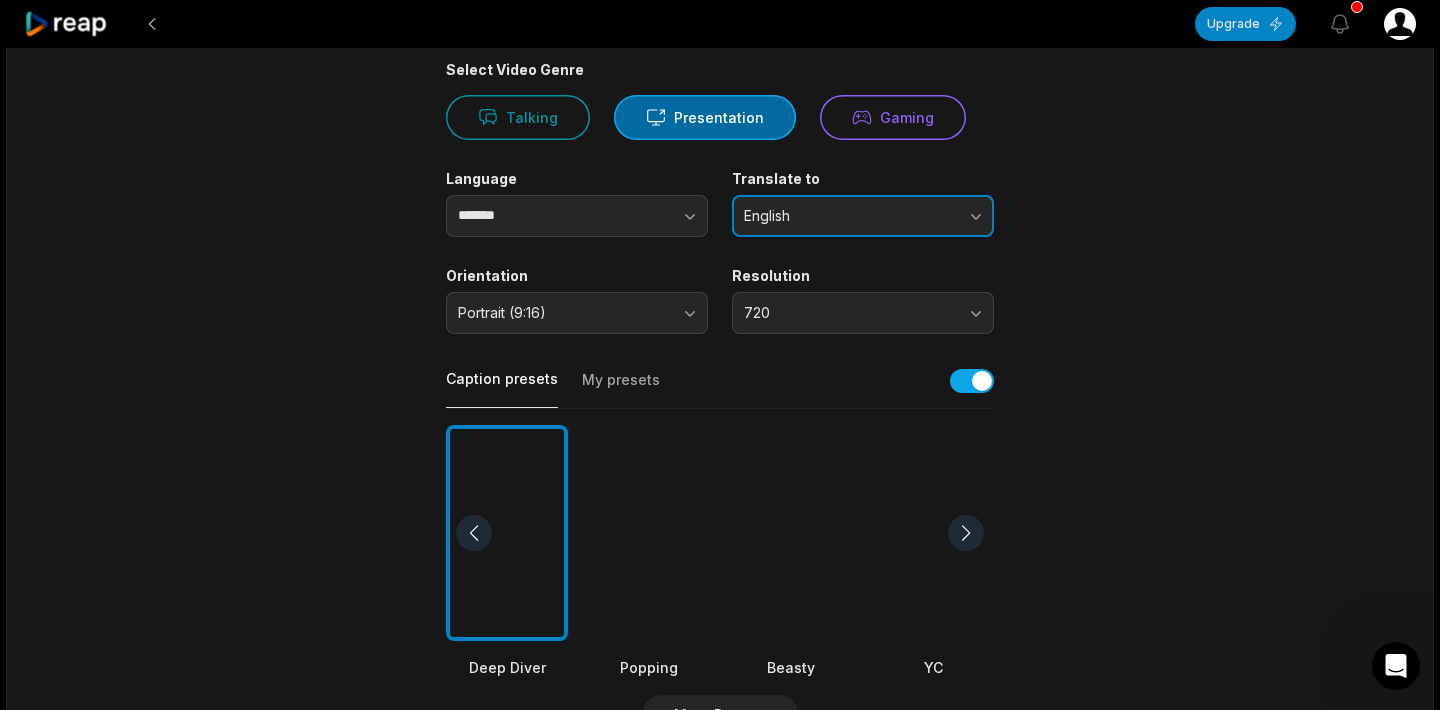click on "English" at bounding box center (849, 216) 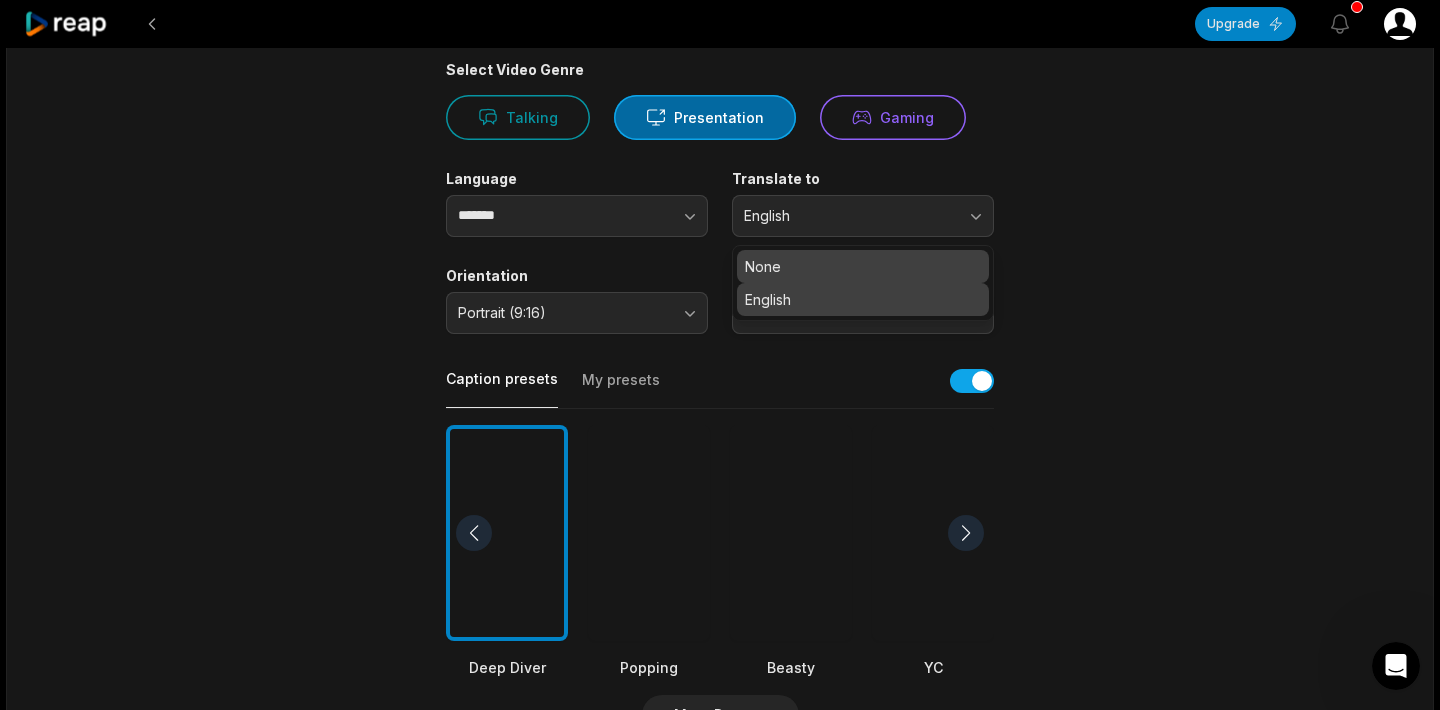 click on "None" at bounding box center [863, 266] 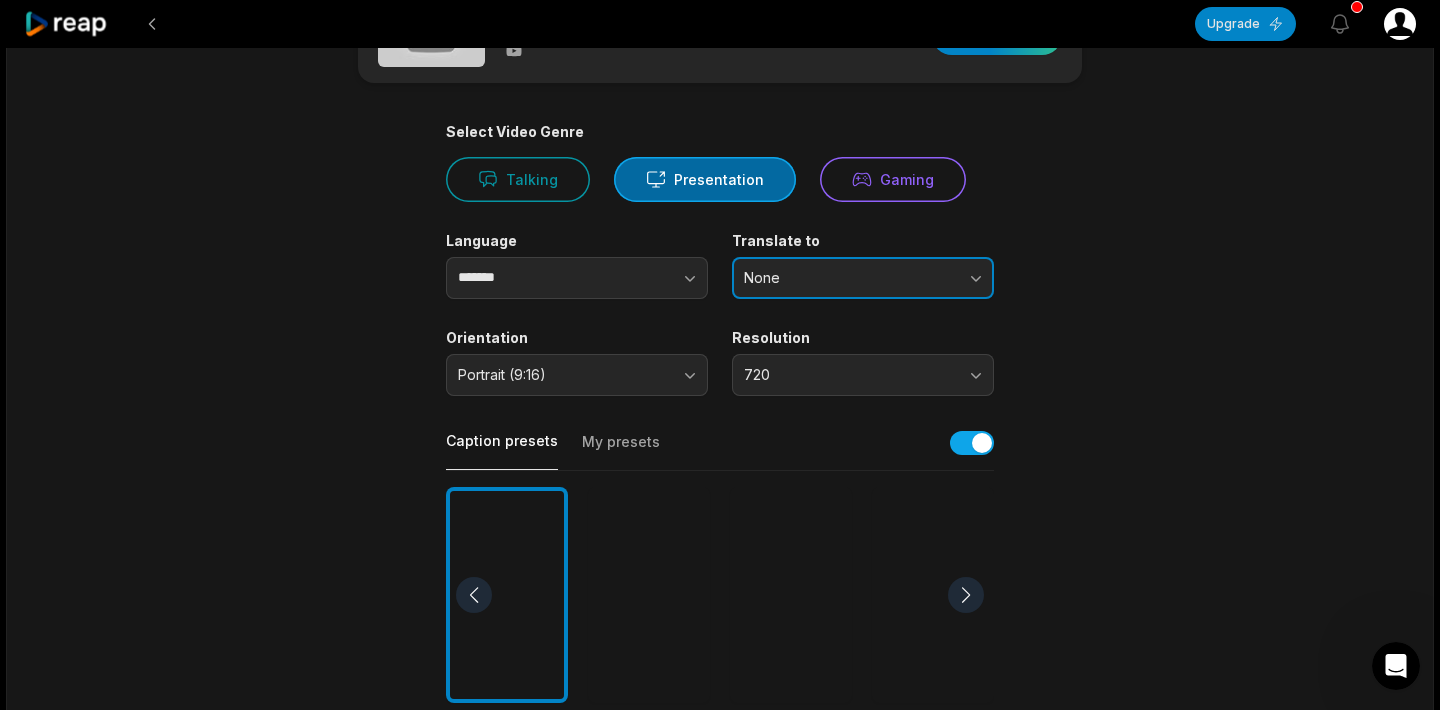 scroll, scrollTop: 0, scrollLeft: 0, axis: both 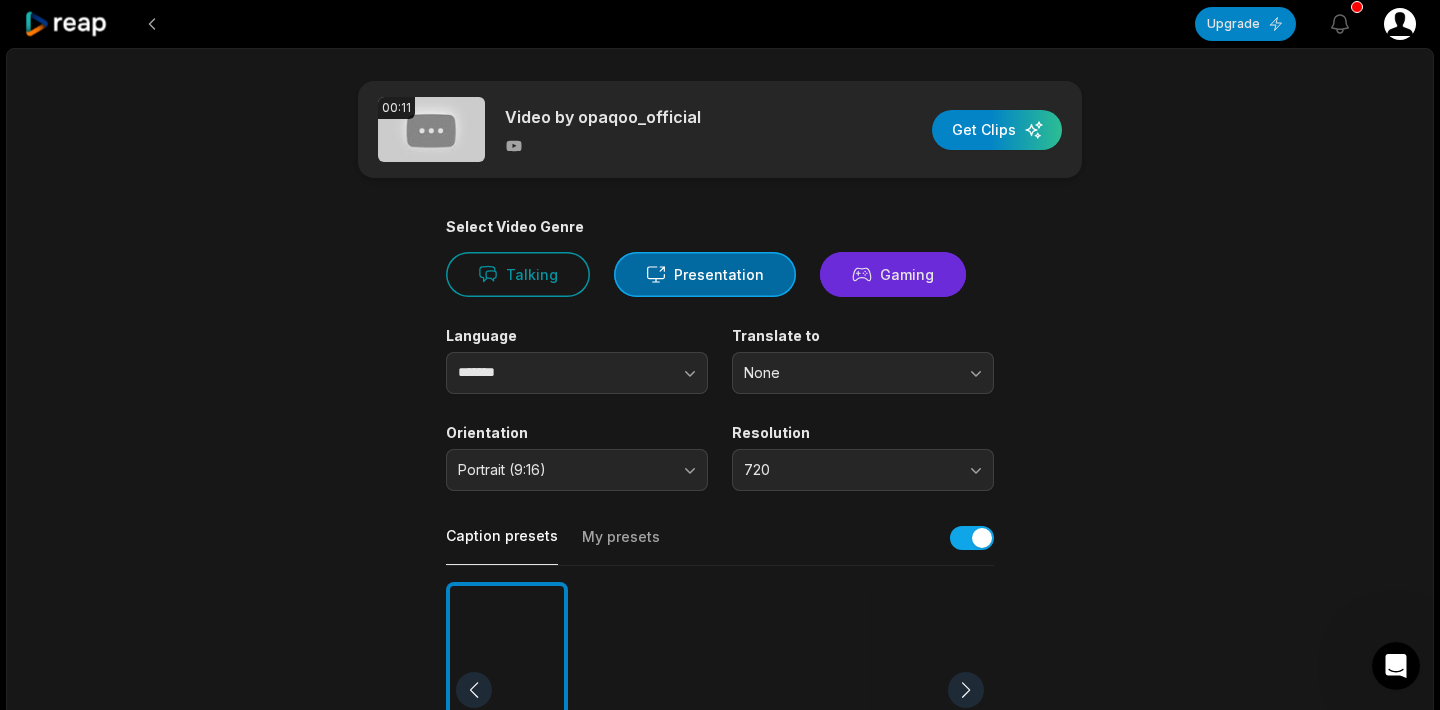click on "Gaming" at bounding box center (893, 274) 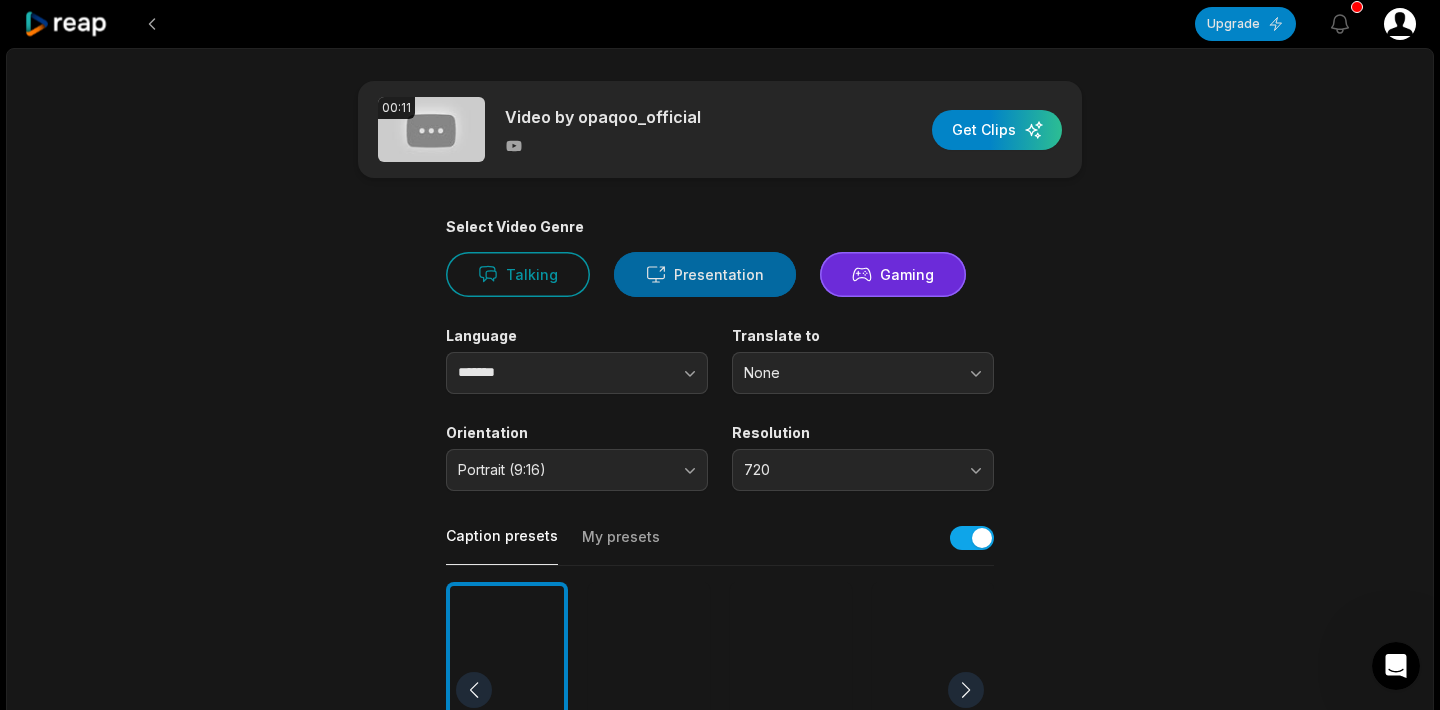click on "Presentation" at bounding box center (705, 274) 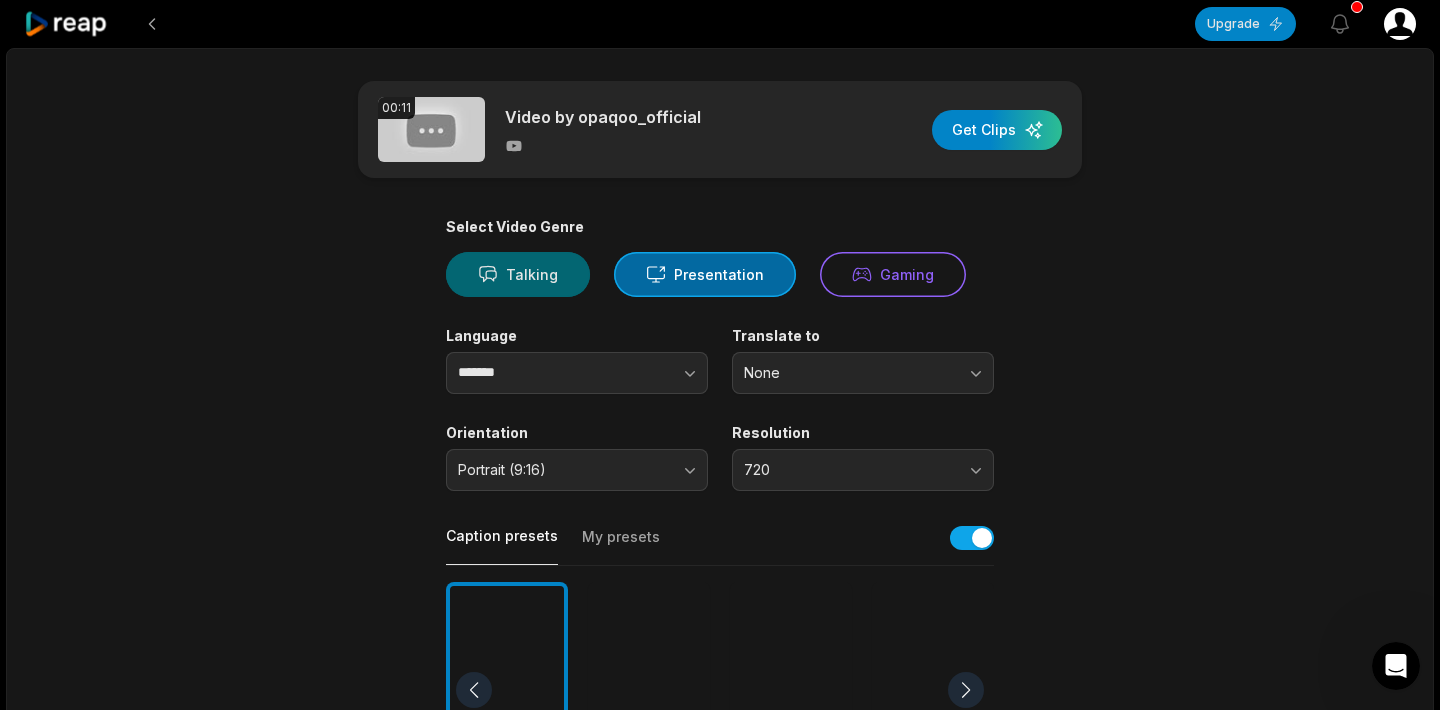 click on "Talking" at bounding box center (518, 274) 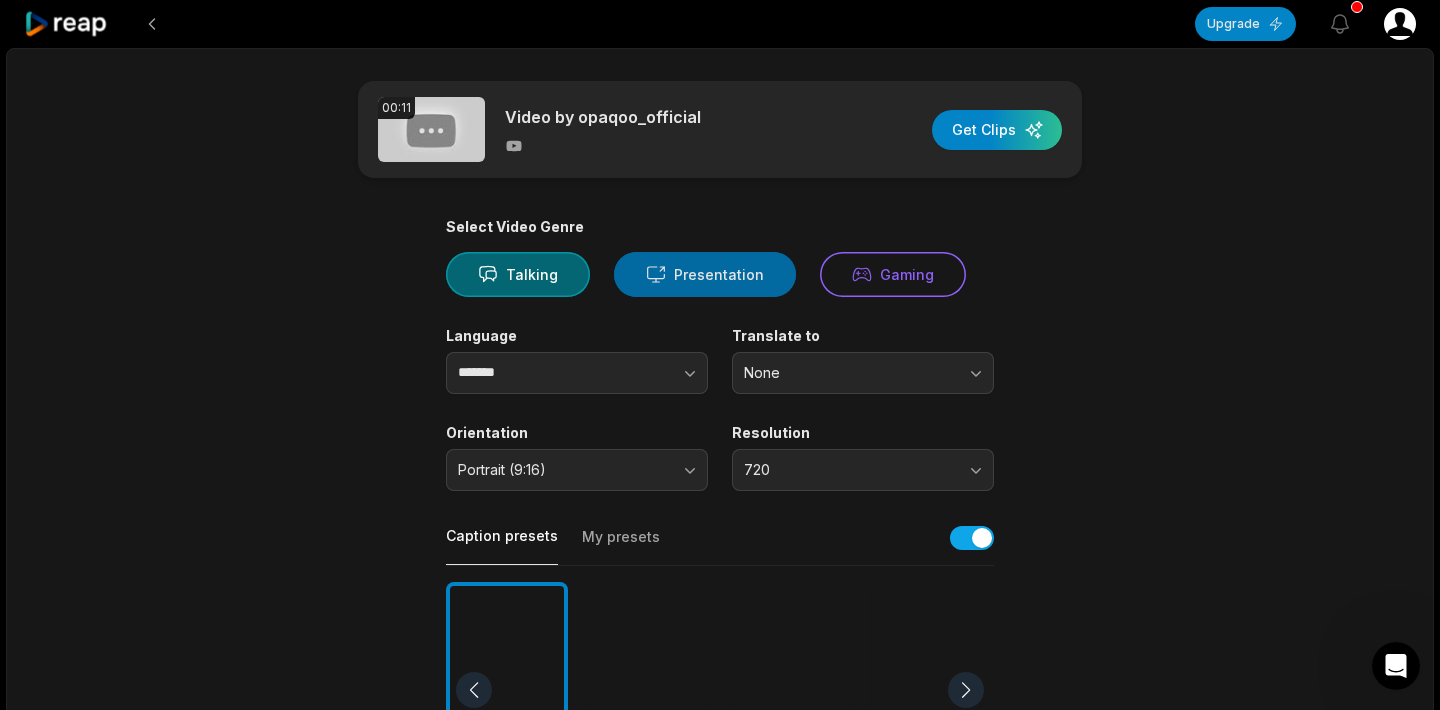 click on "Presentation" at bounding box center (705, 274) 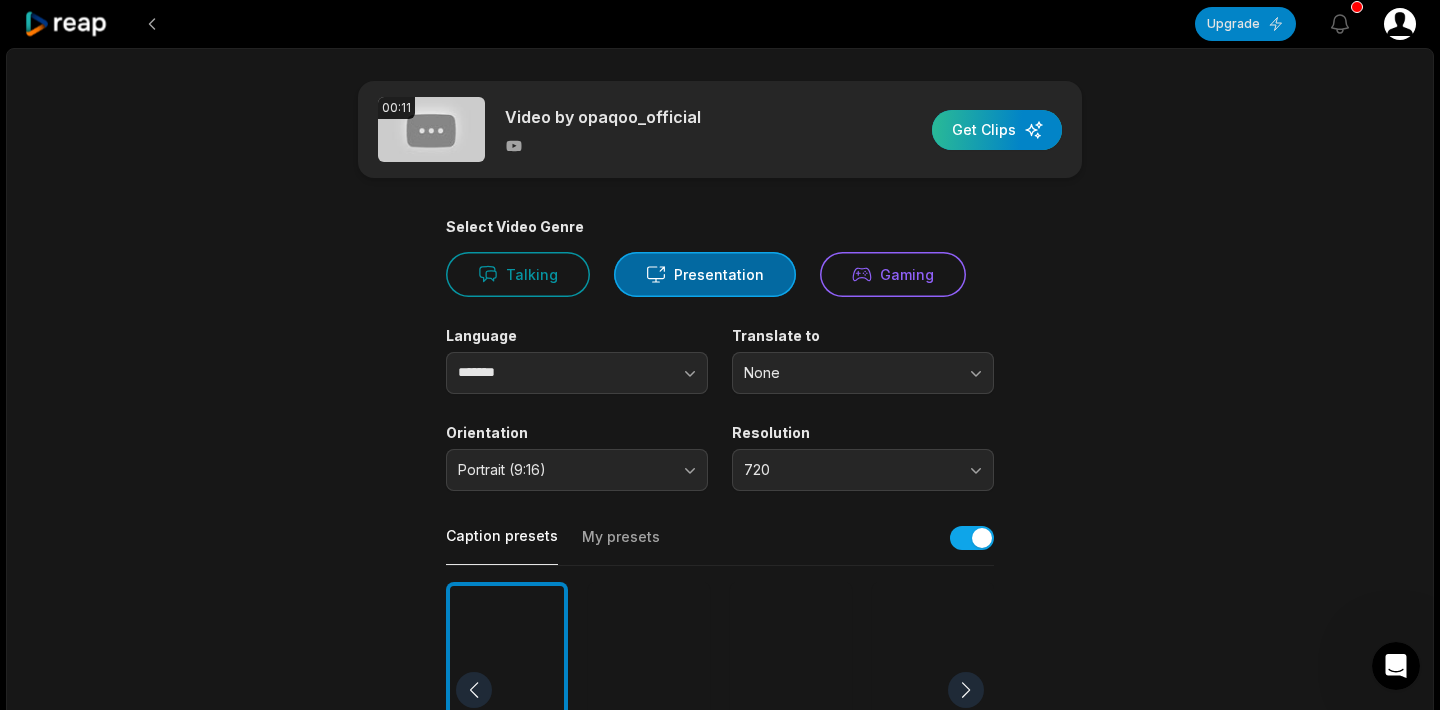 click at bounding box center [997, 130] 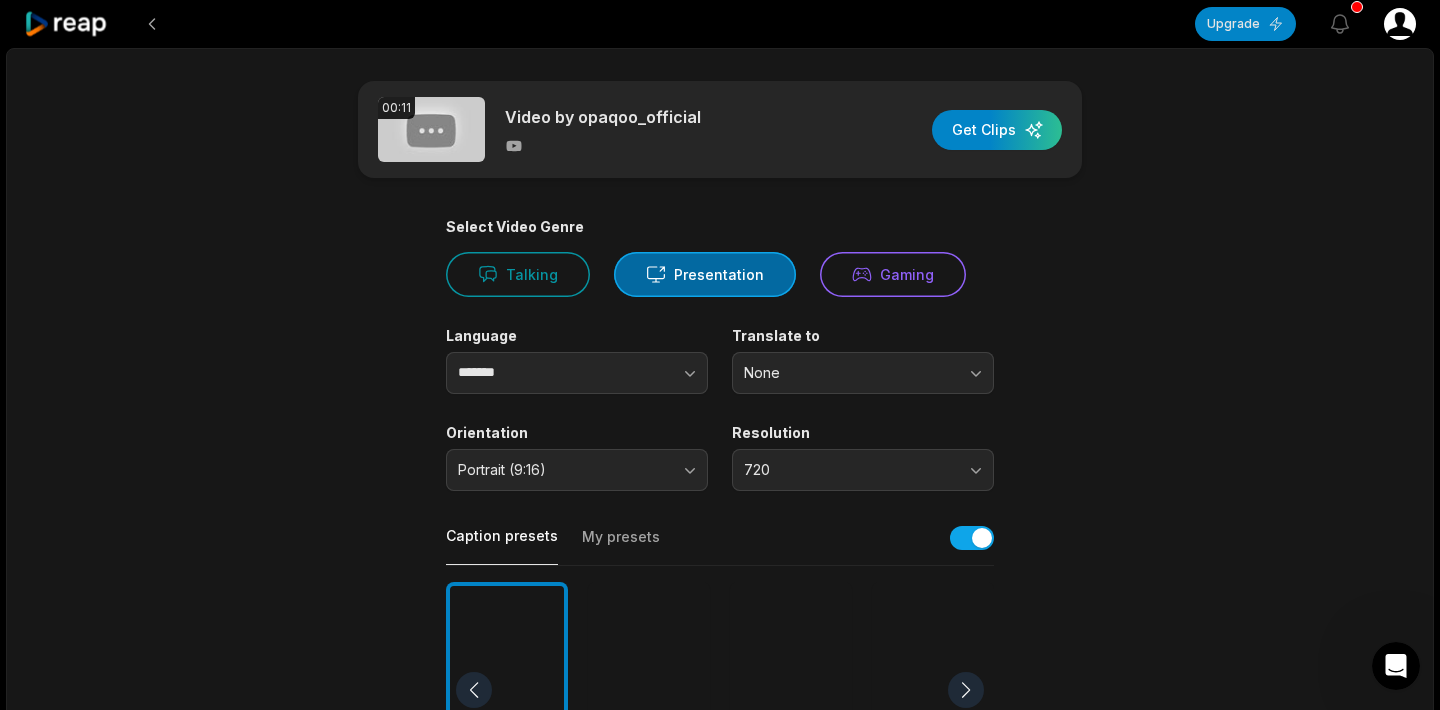click on "00:11 Video by opaqoo_official Get Clips" at bounding box center (720, 129) 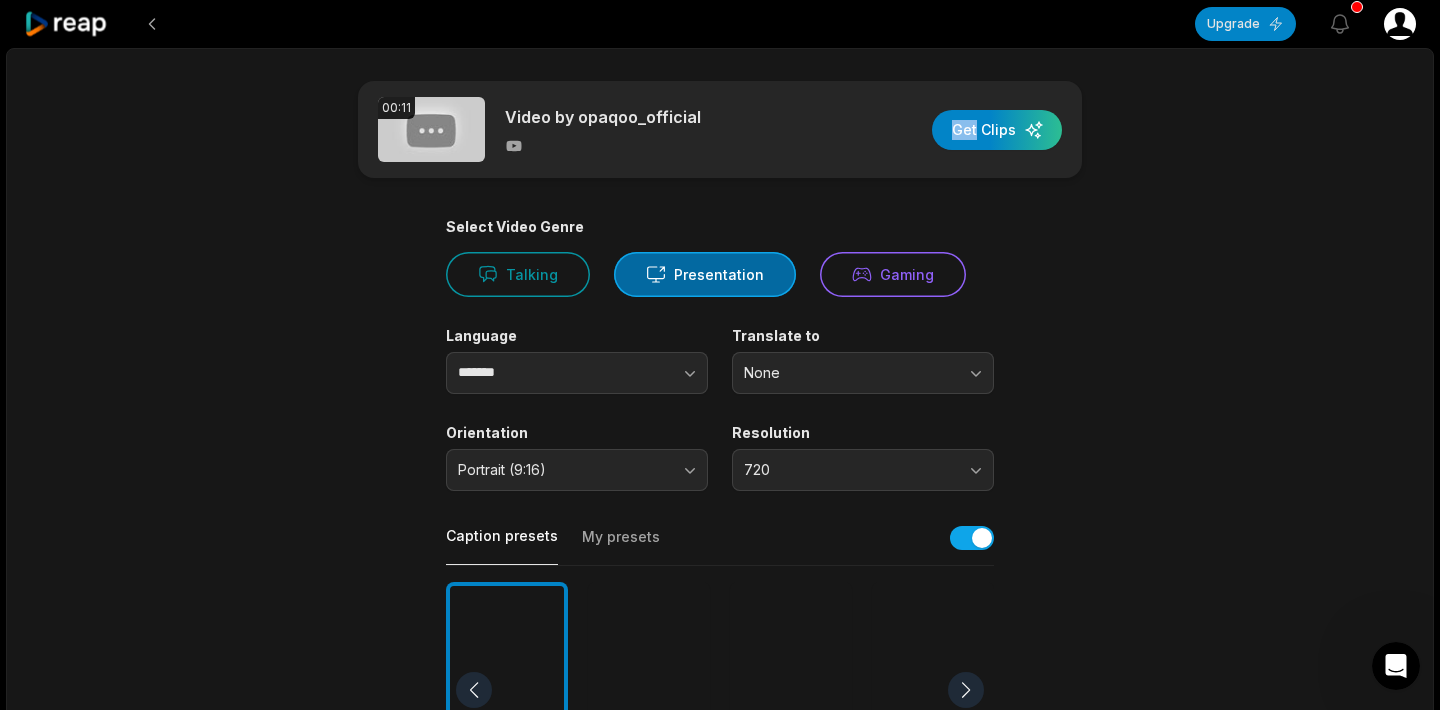 click on "00:11 Video by opaqoo_official Get Clips" at bounding box center (720, 129) 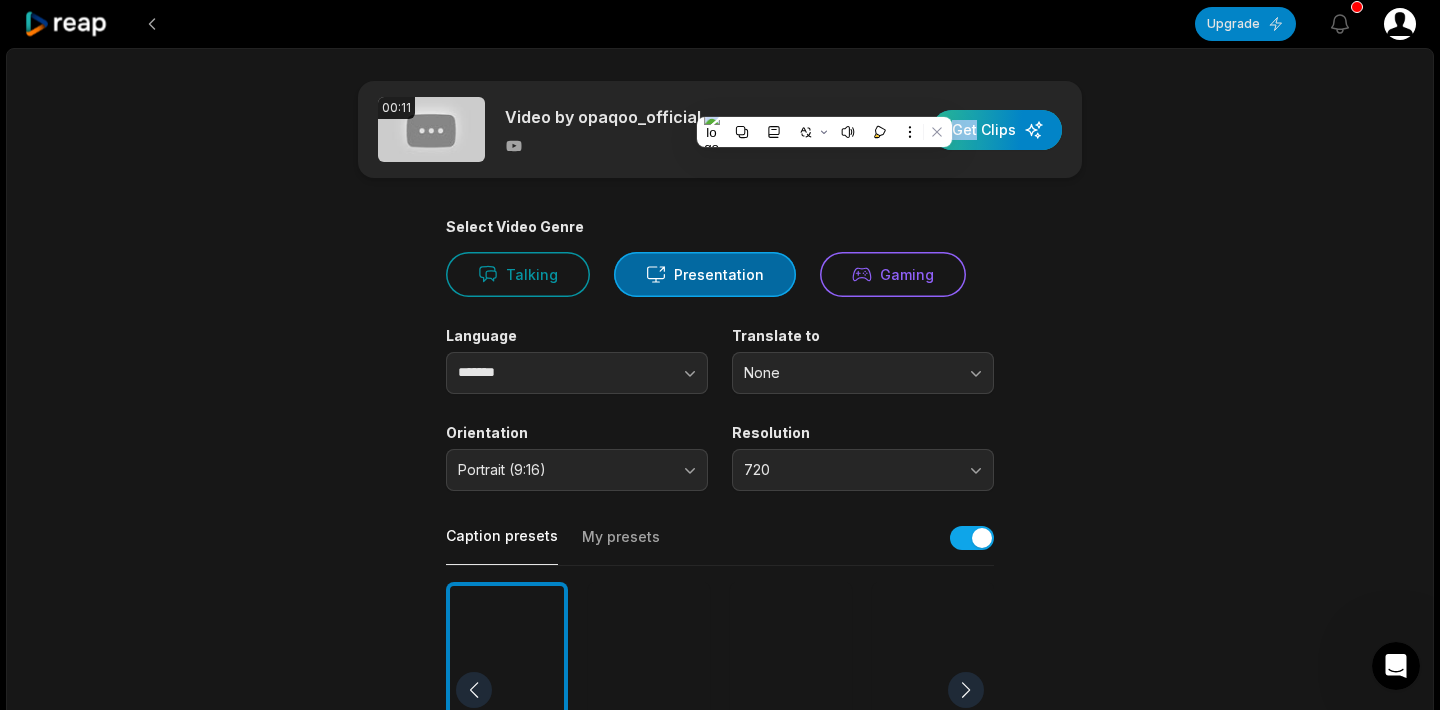 click at bounding box center [997, 130] 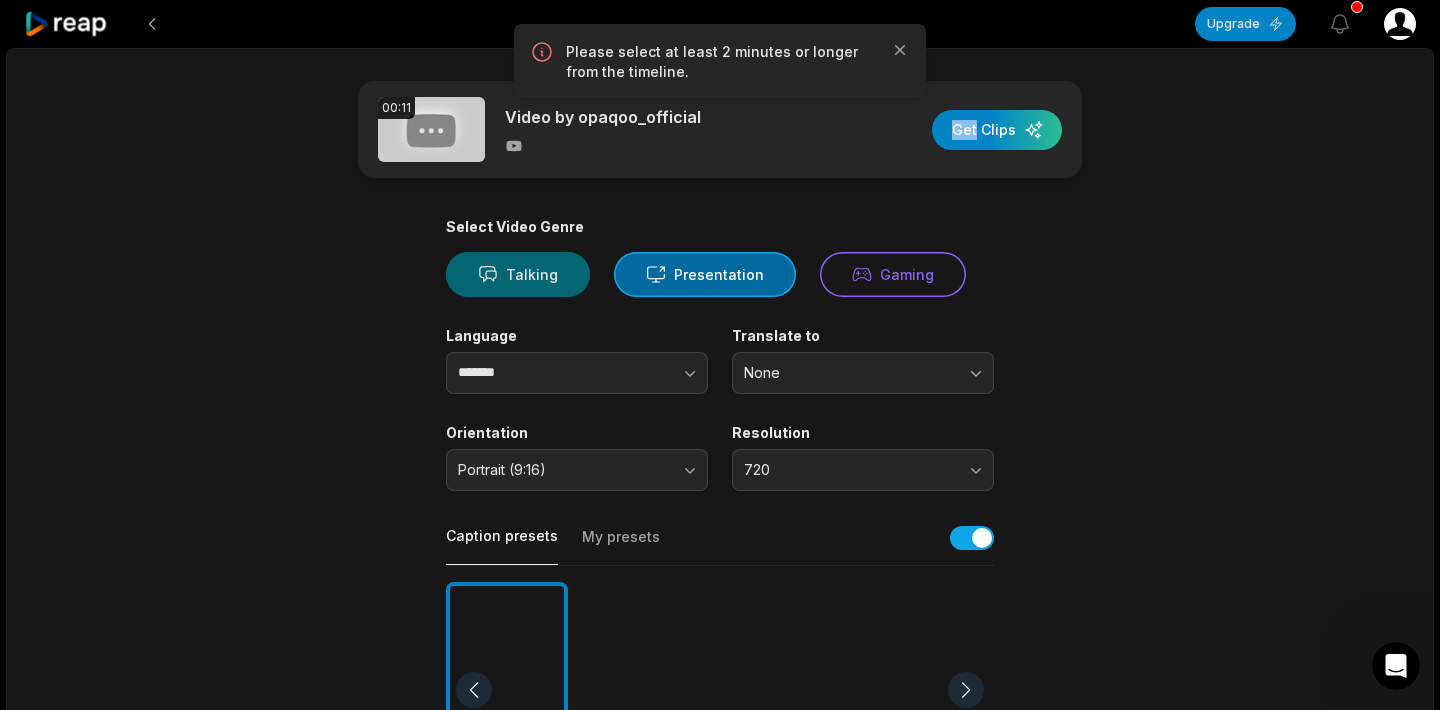 click on "Talking" at bounding box center (518, 274) 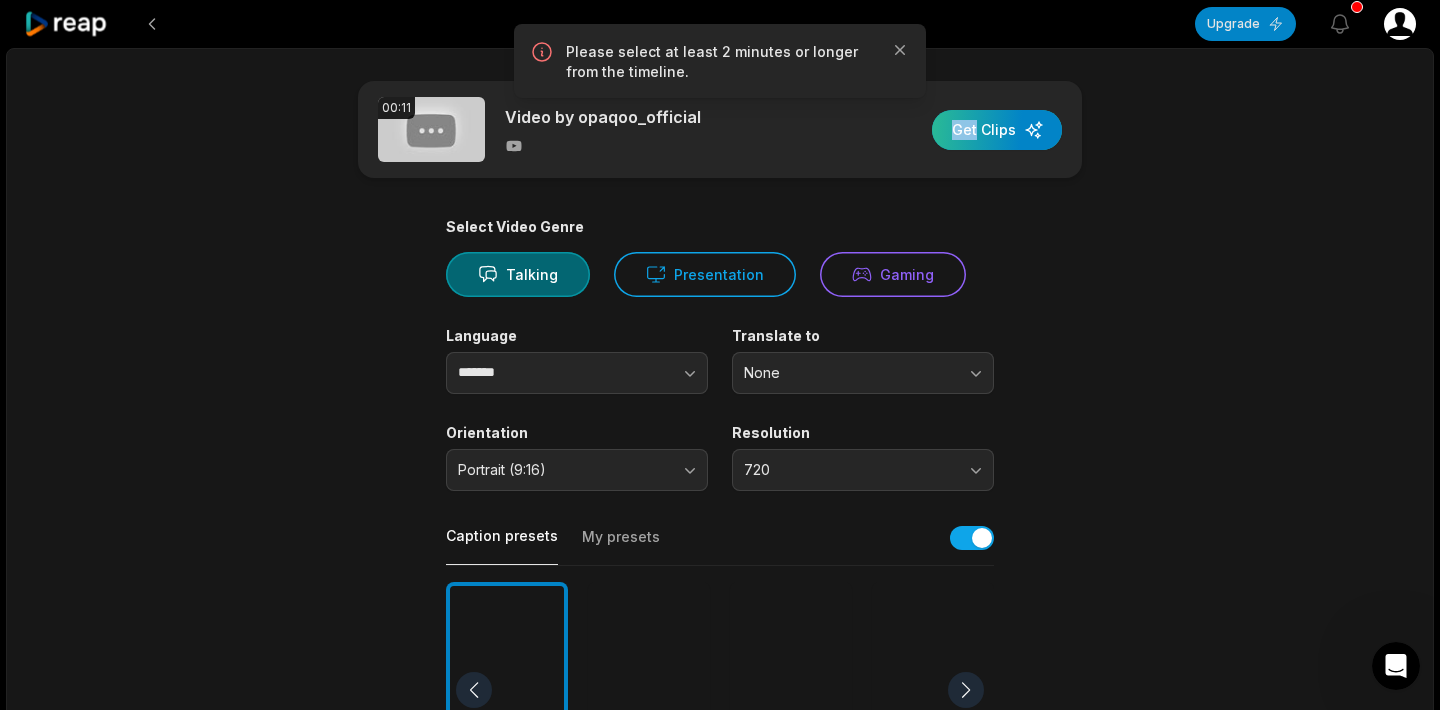click at bounding box center (997, 130) 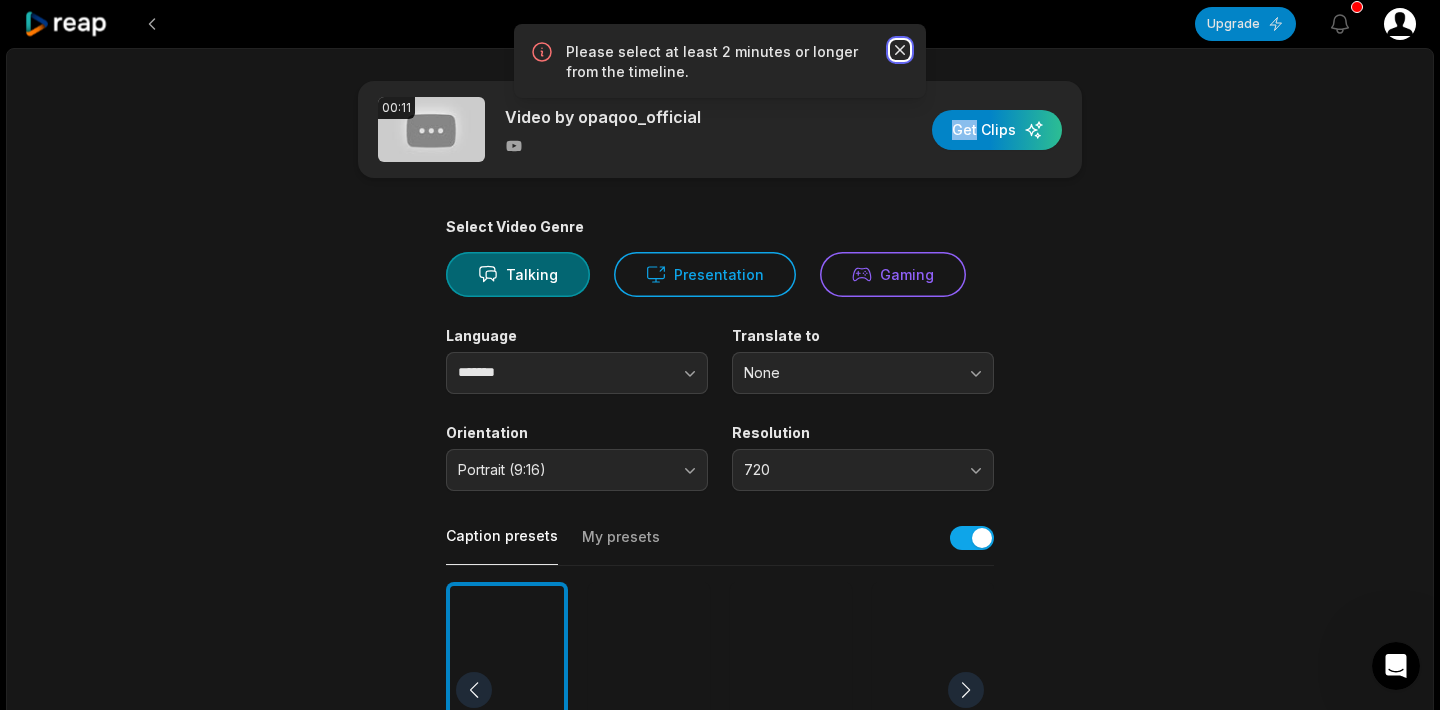 click 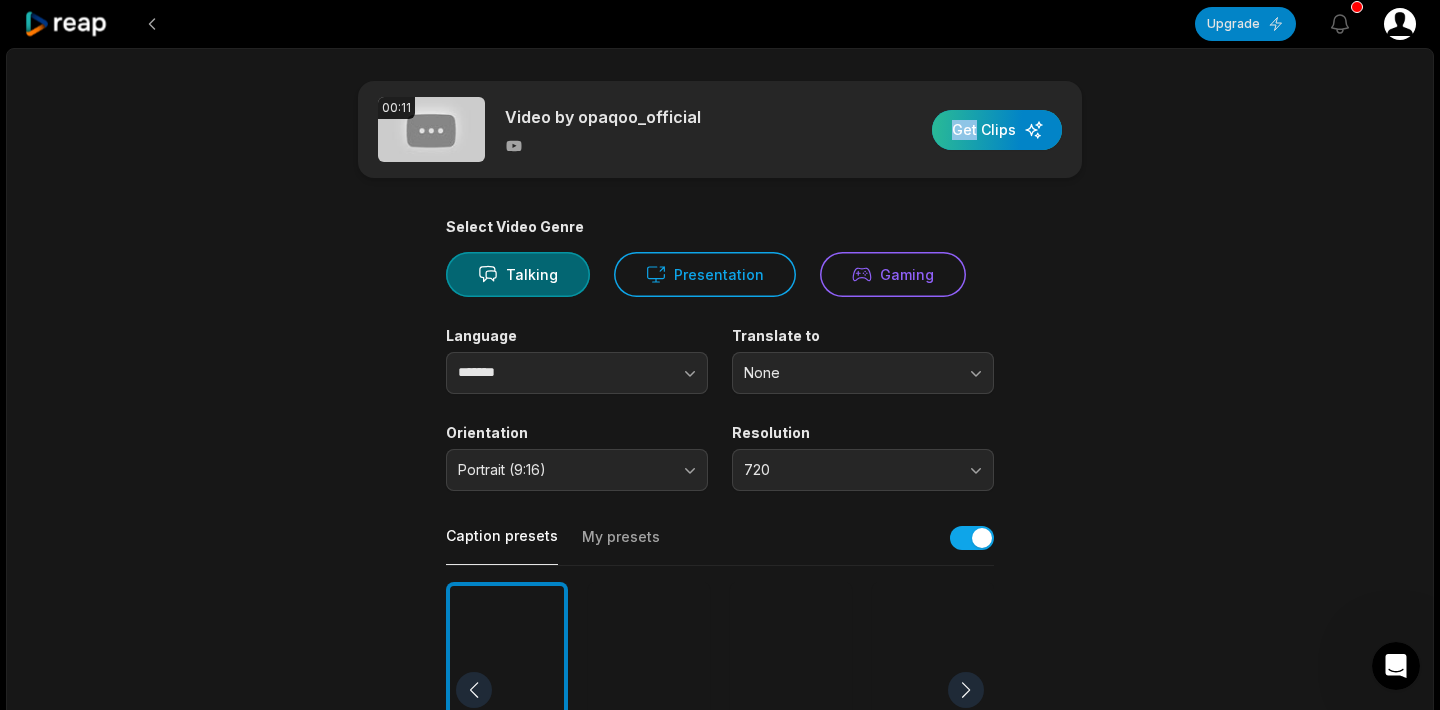 click at bounding box center (997, 130) 